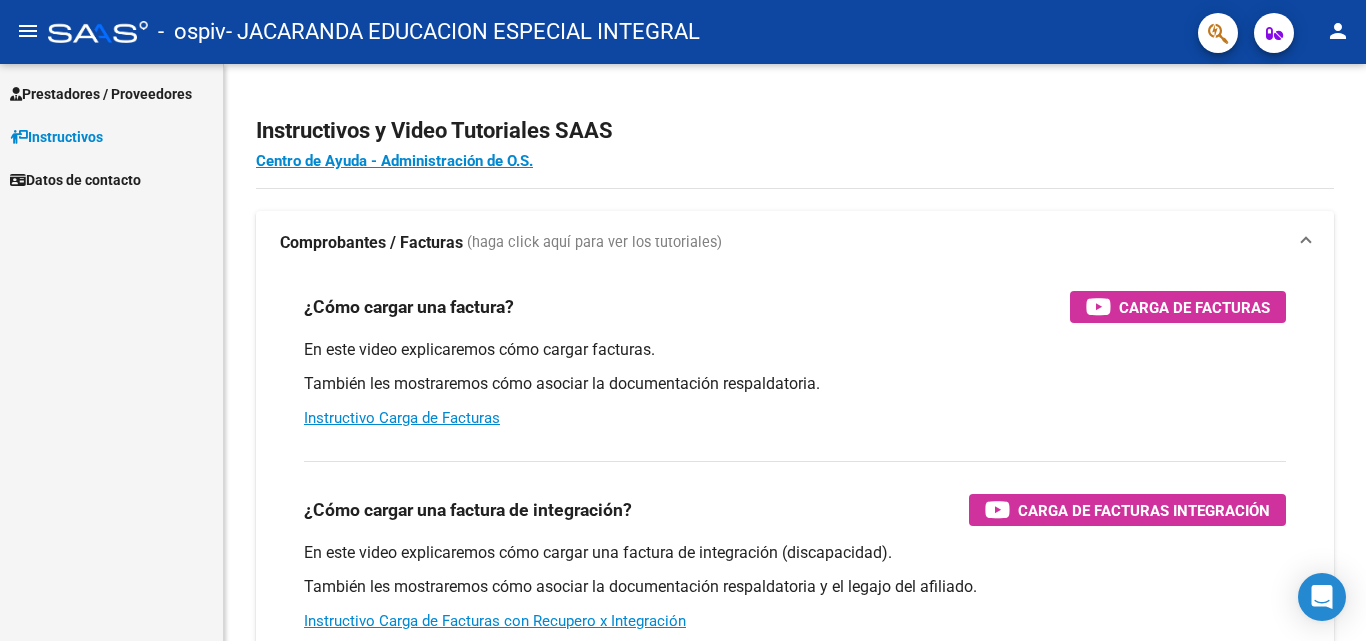 scroll, scrollTop: 0, scrollLeft: 0, axis: both 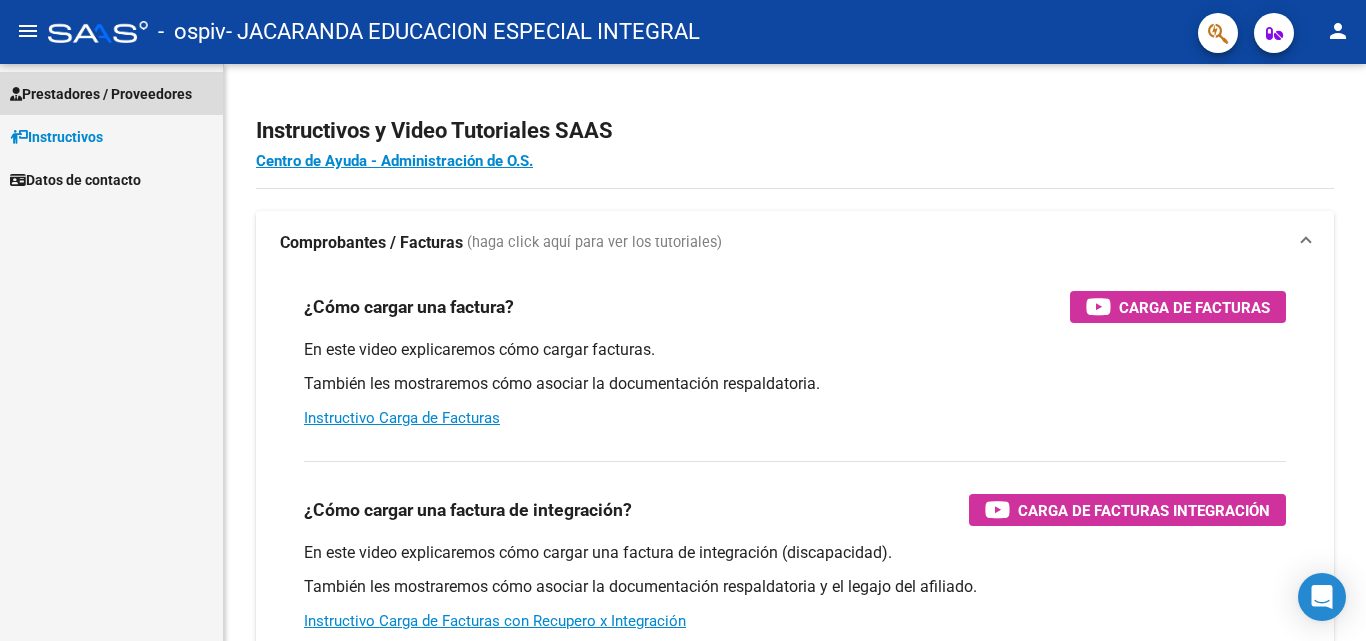 click on "Prestadores / Proveedores" at bounding box center [101, 94] 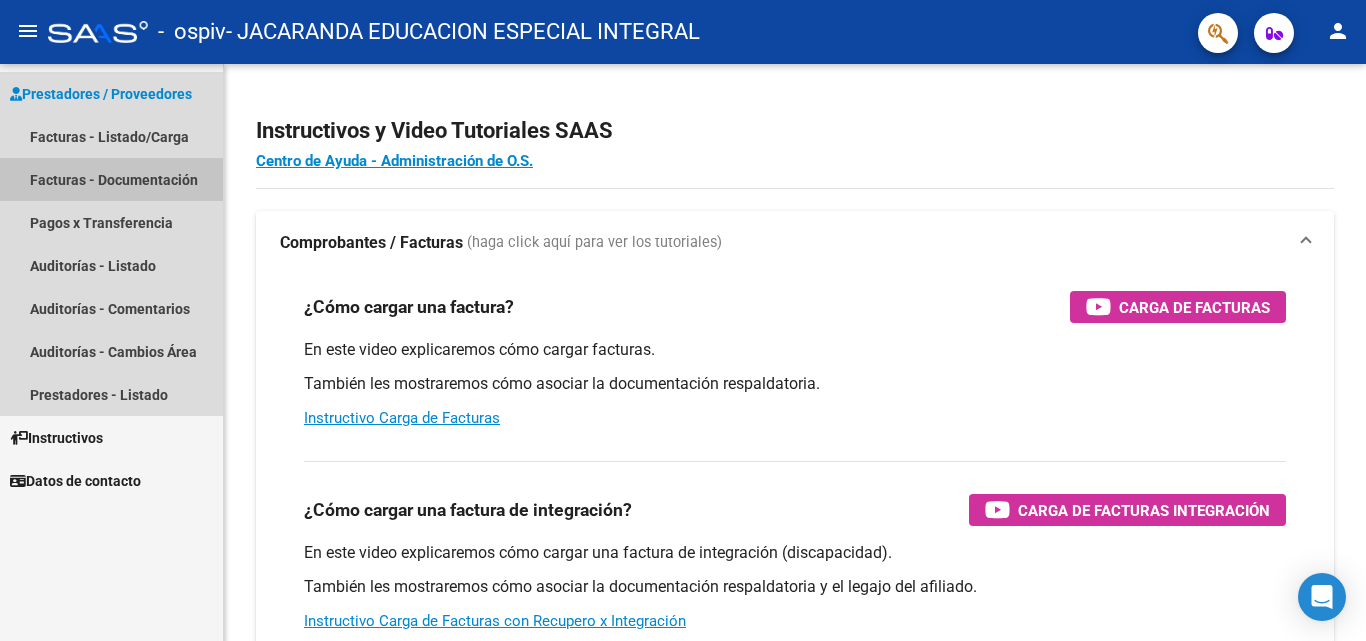 click on "Facturas - Documentación" at bounding box center [111, 179] 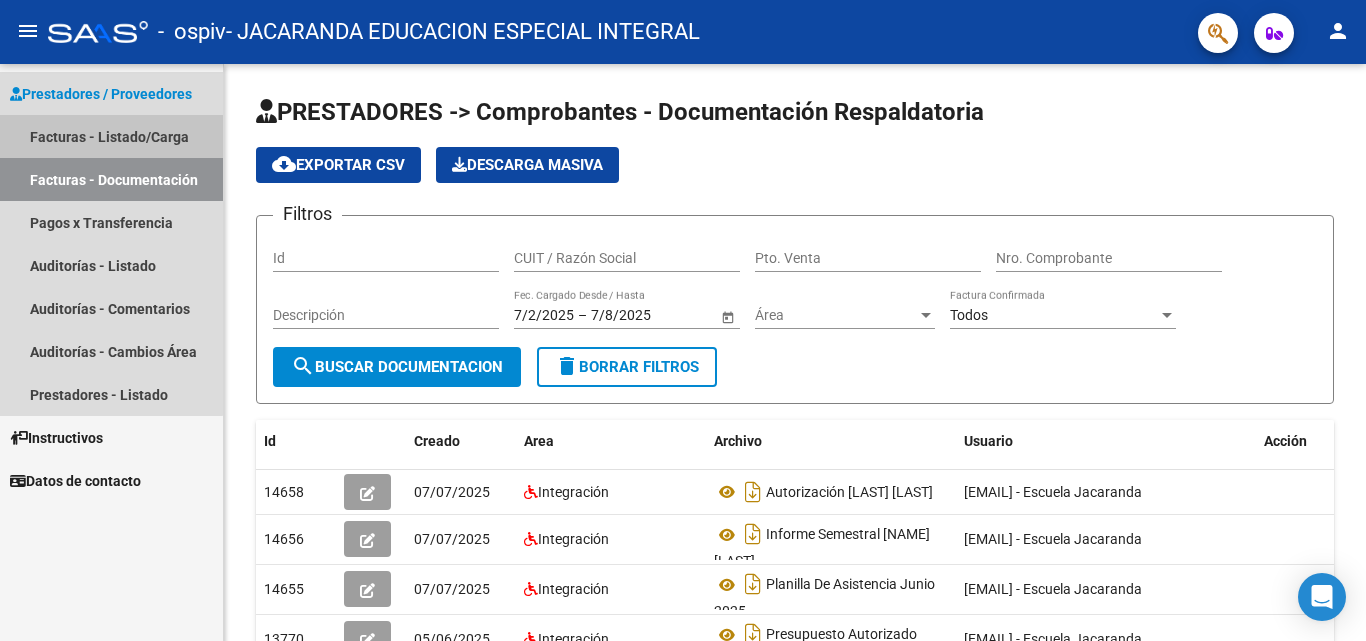 click on "Facturas - Listado/Carga" at bounding box center [111, 136] 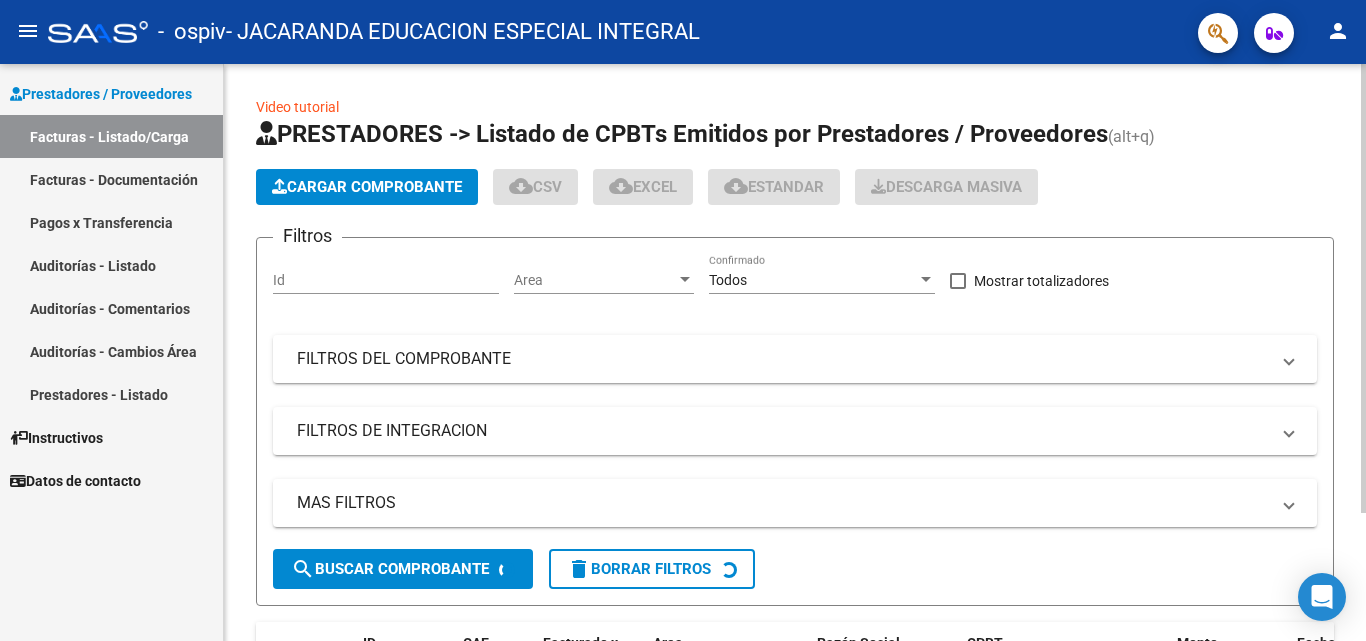 click on "Cargar Comprobante" 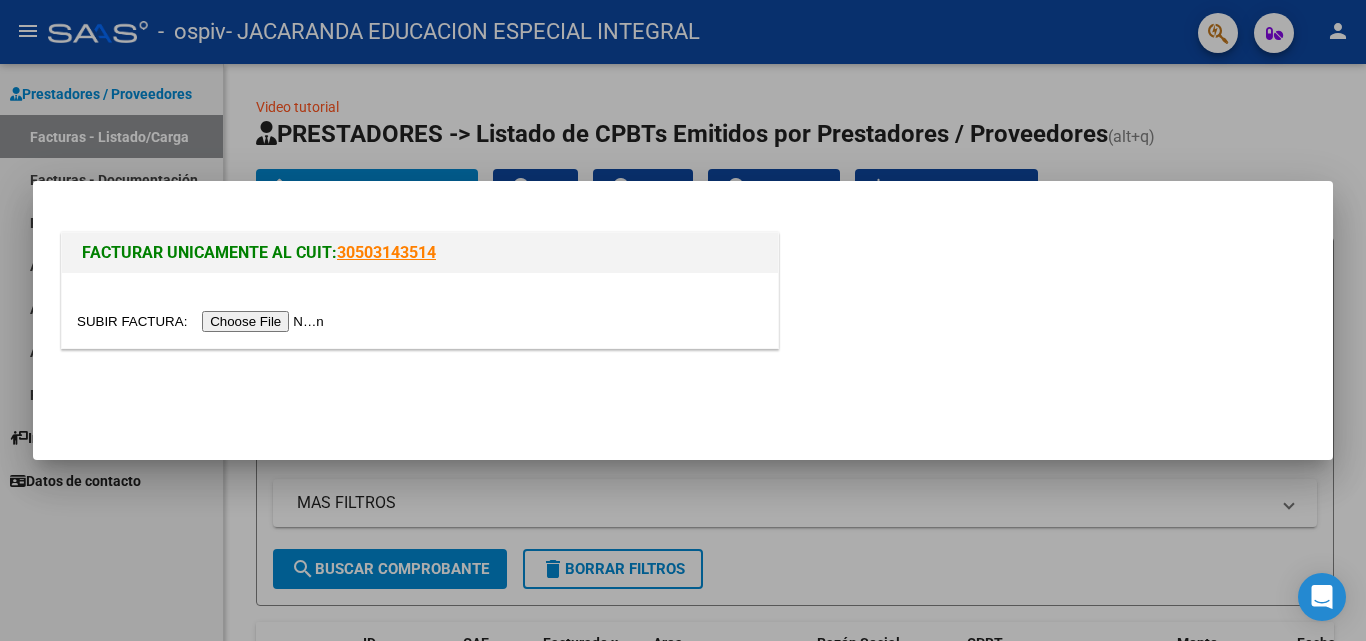 click at bounding box center [203, 321] 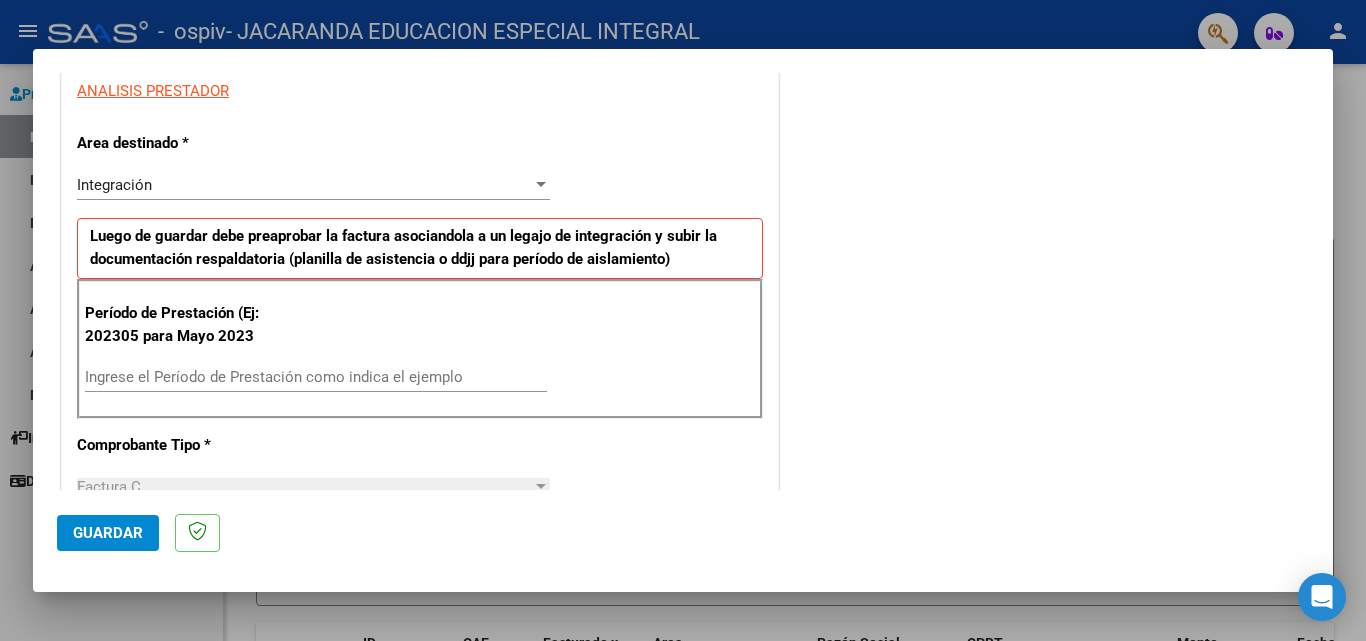 scroll, scrollTop: 474, scrollLeft: 0, axis: vertical 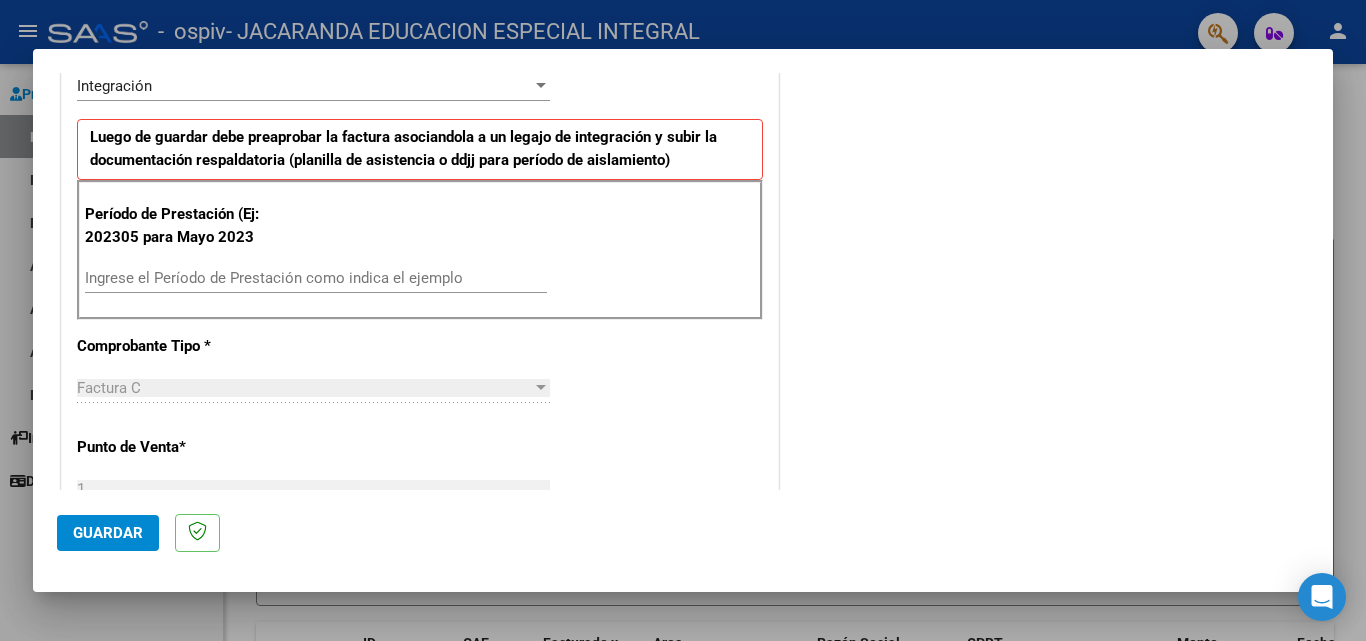 click on "Ingrese el Período de Prestación como indica el ejemplo" at bounding box center (316, 278) 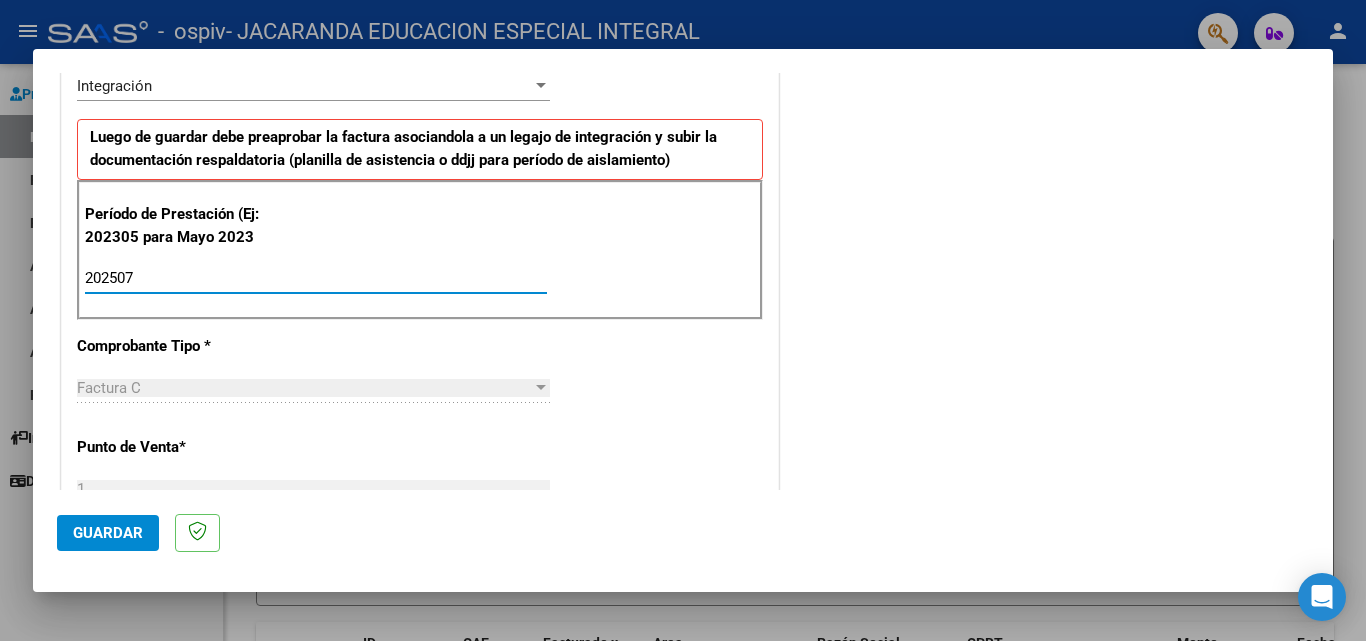 type on "202507" 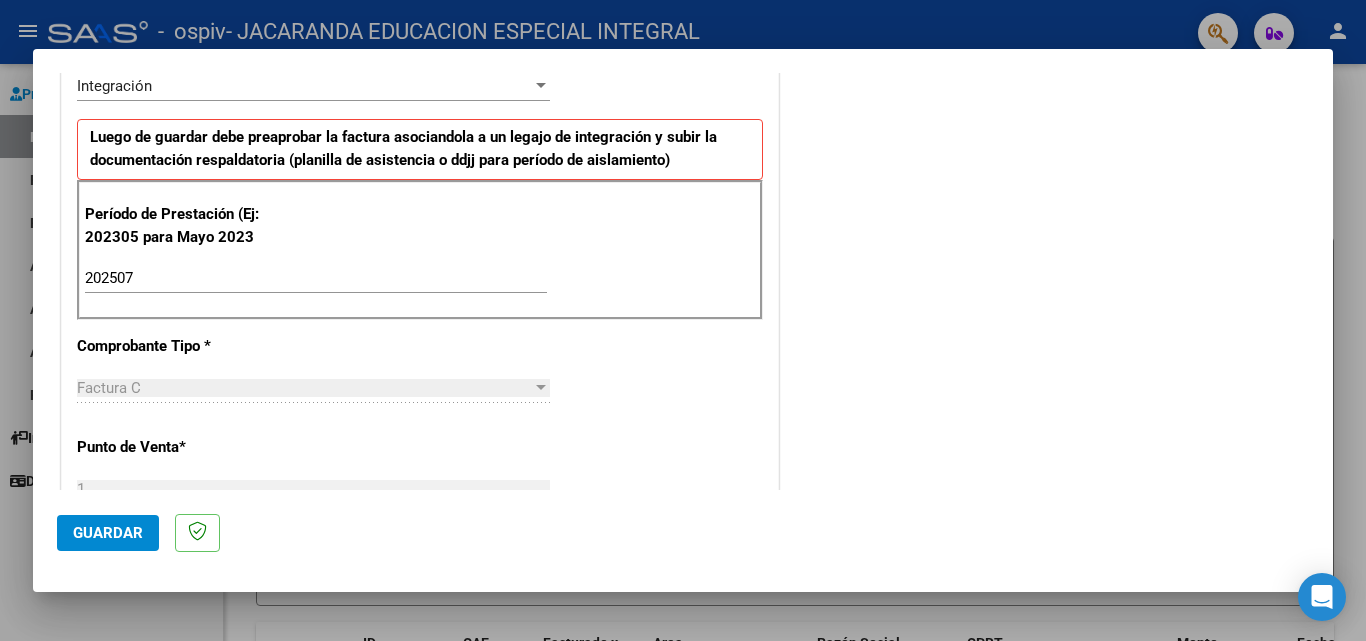 scroll, scrollTop: 1251, scrollLeft: 0, axis: vertical 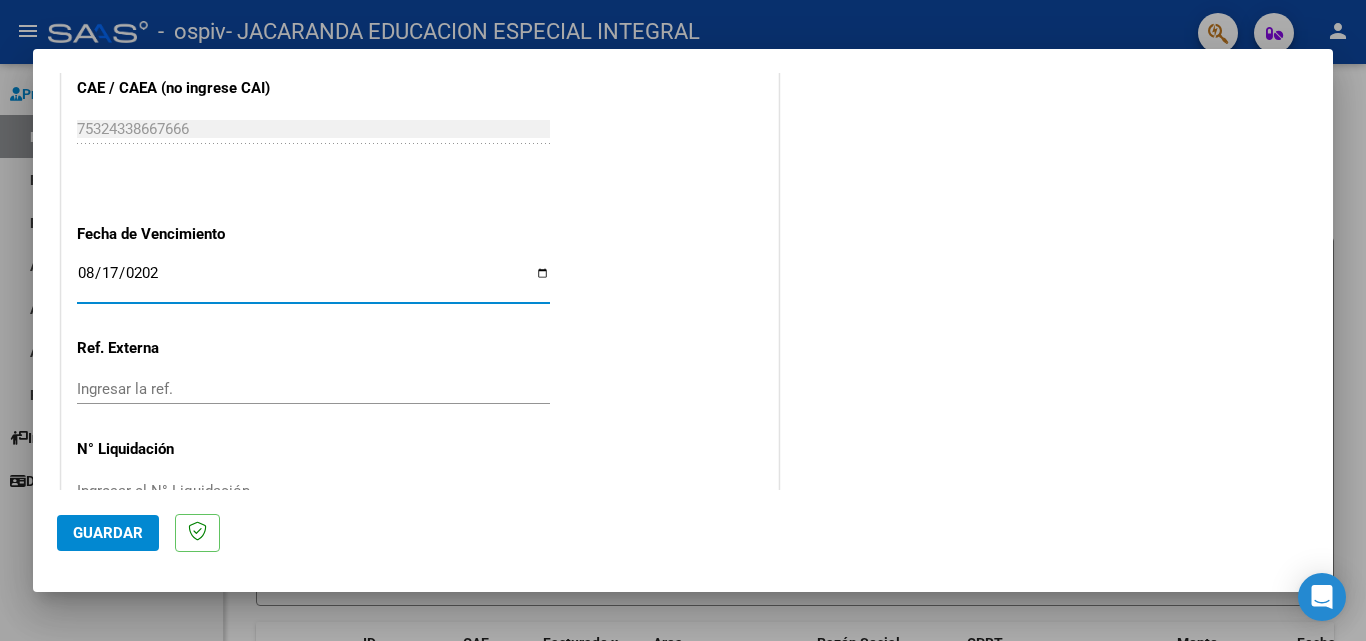 type on "2025-08-17" 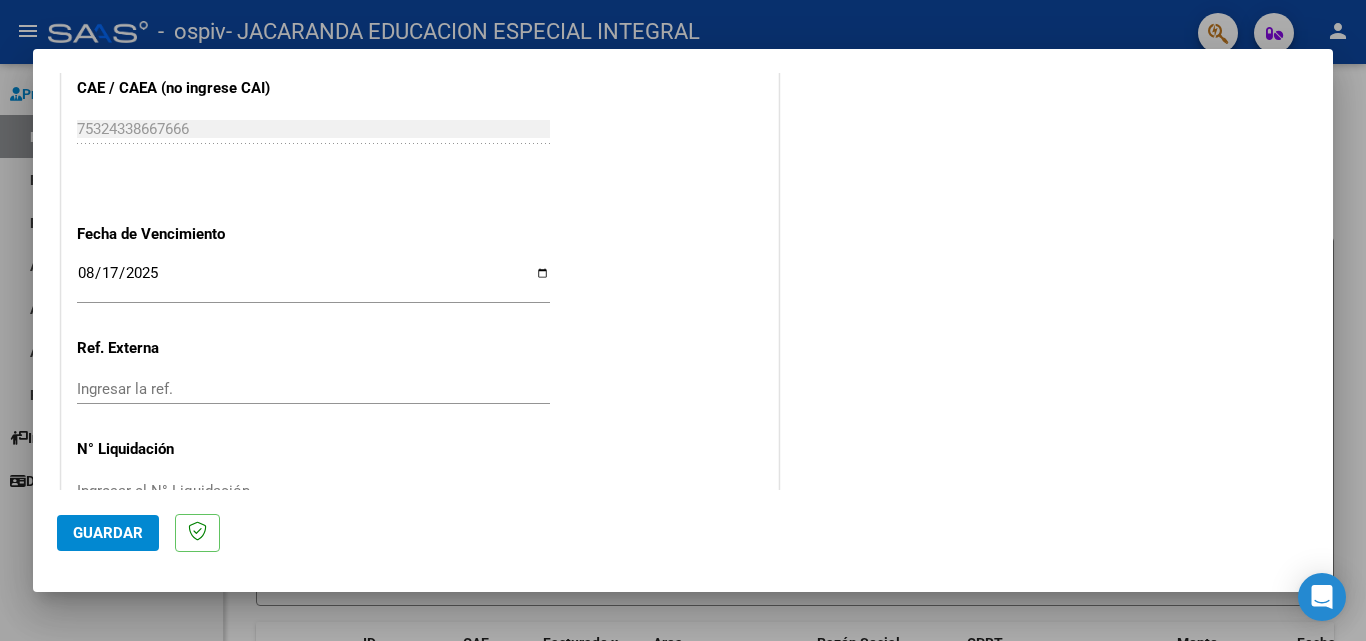 scroll, scrollTop: 1305, scrollLeft: 0, axis: vertical 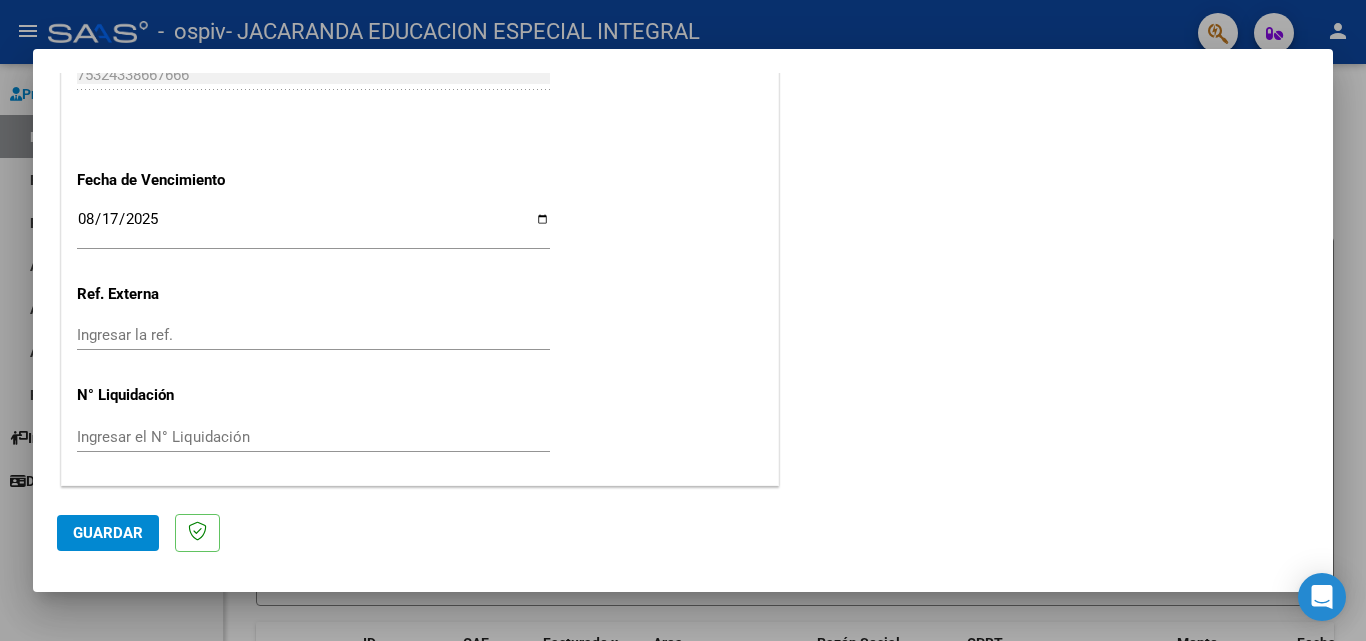 click on "Guardar" 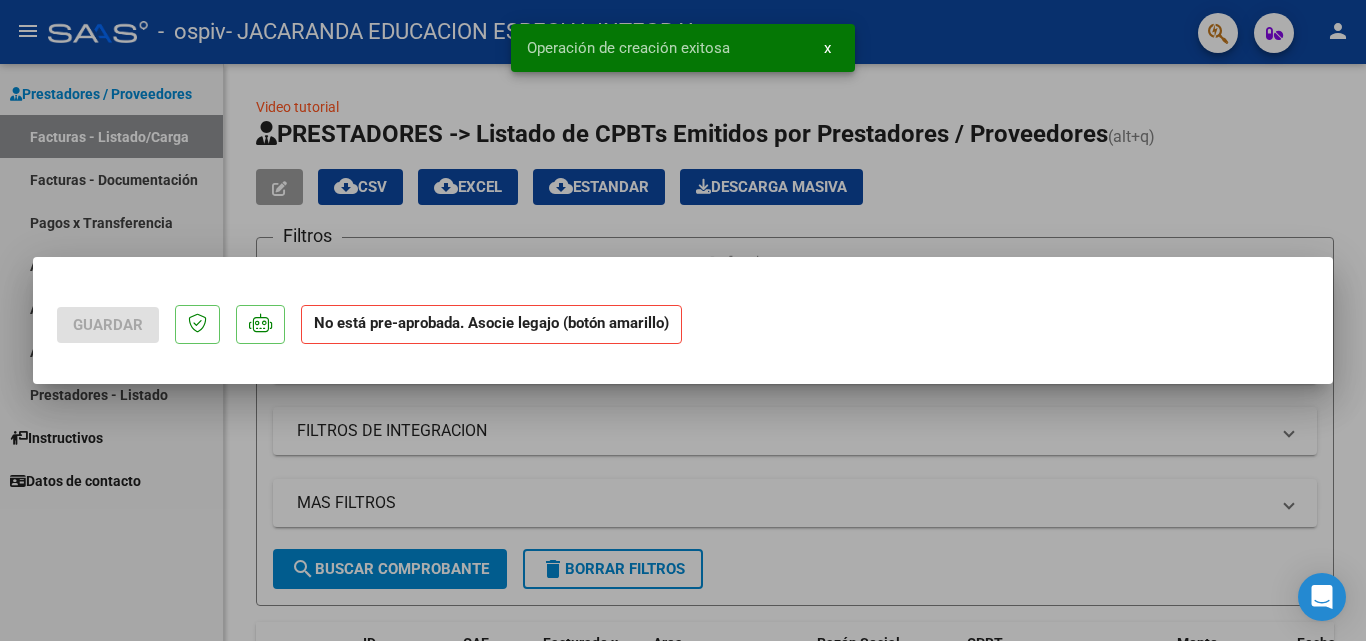 scroll, scrollTop: 0, scrollLeft: 0, axis: both 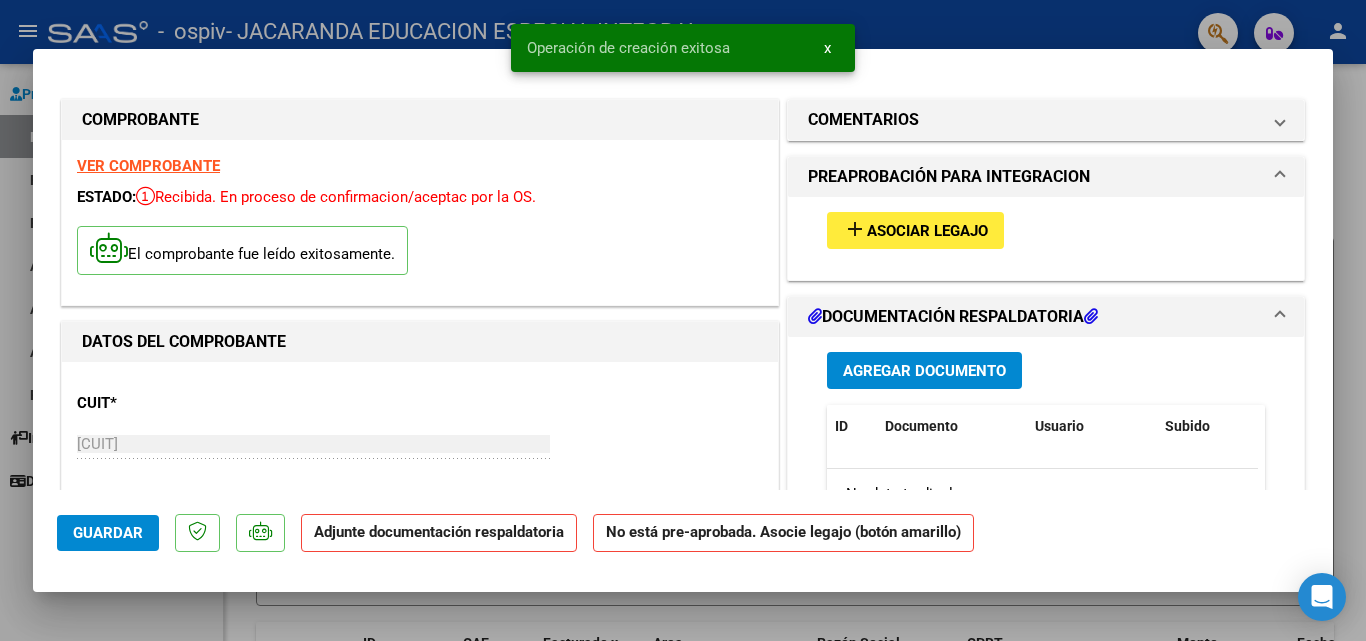 click on "Asociar Legajo" at bounding box center (927, 231) 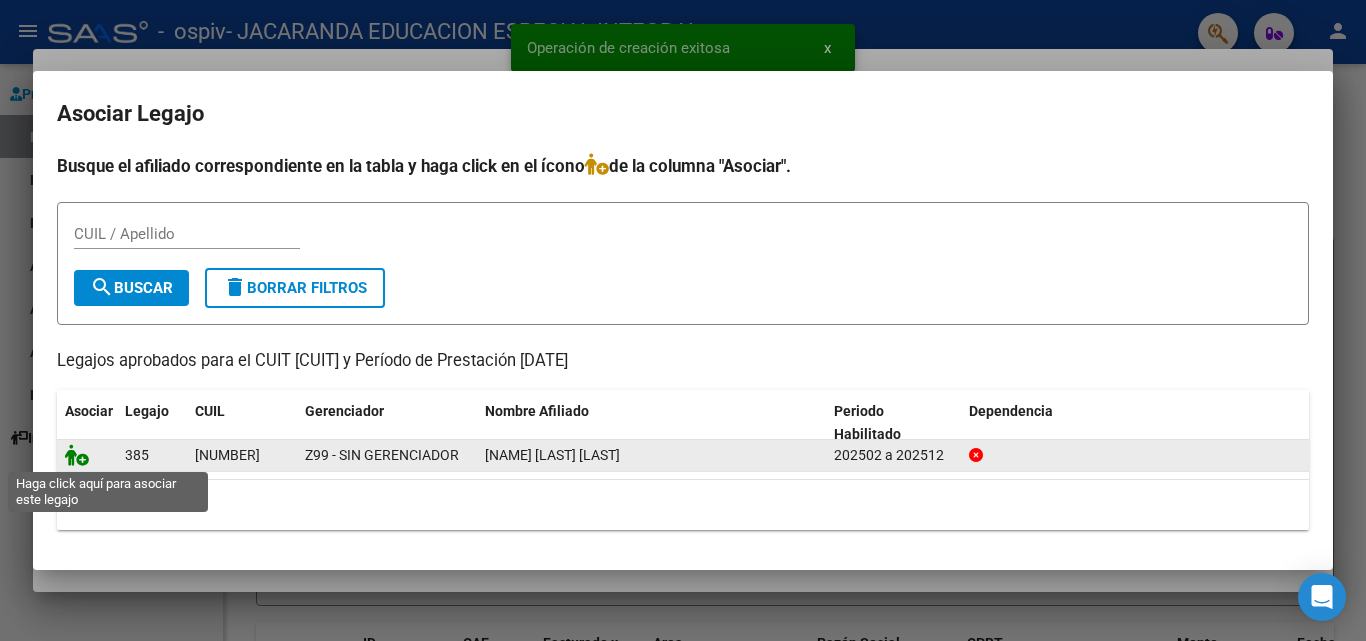 click 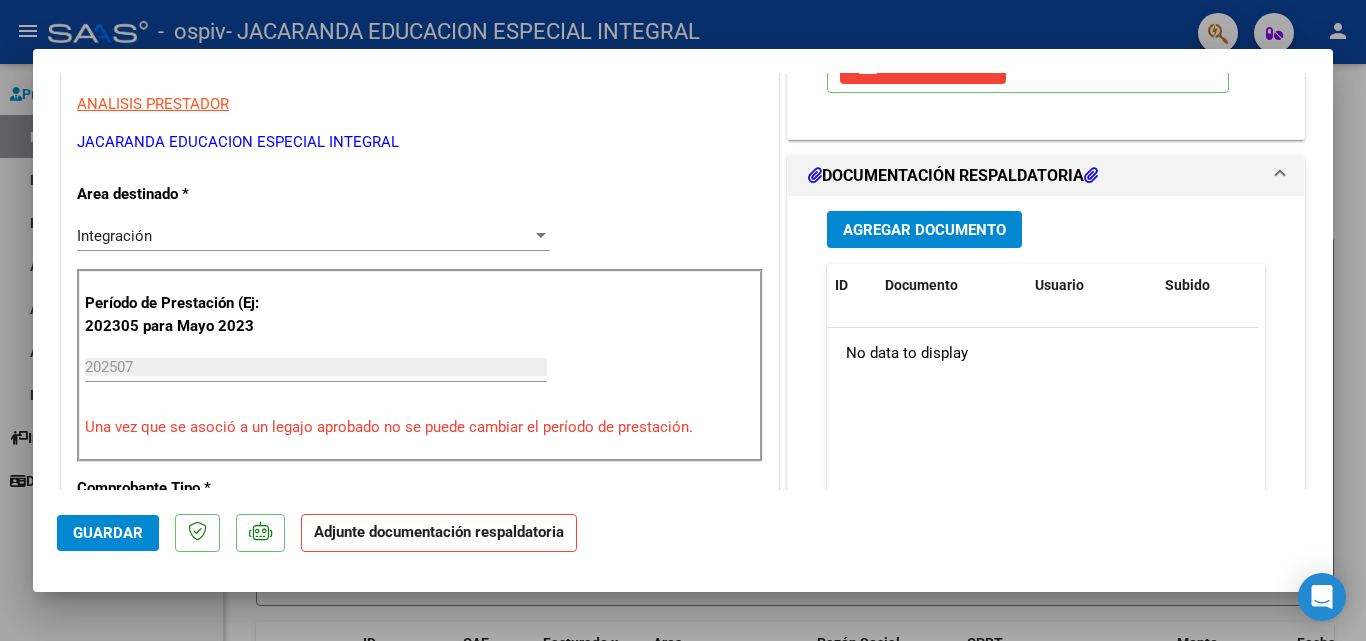 scroll, scrollTop: 390, scrollLeft: 0, axis: vertical 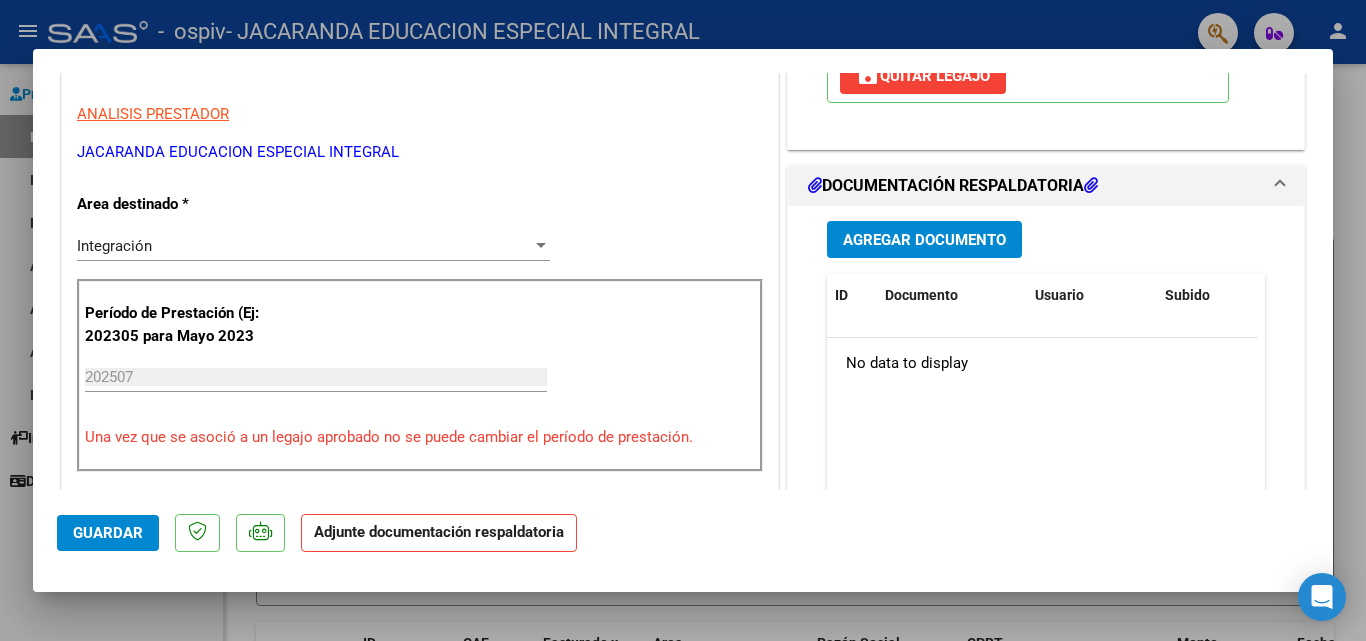 click on "Agregar Documento" at bounding box center [924, 240] 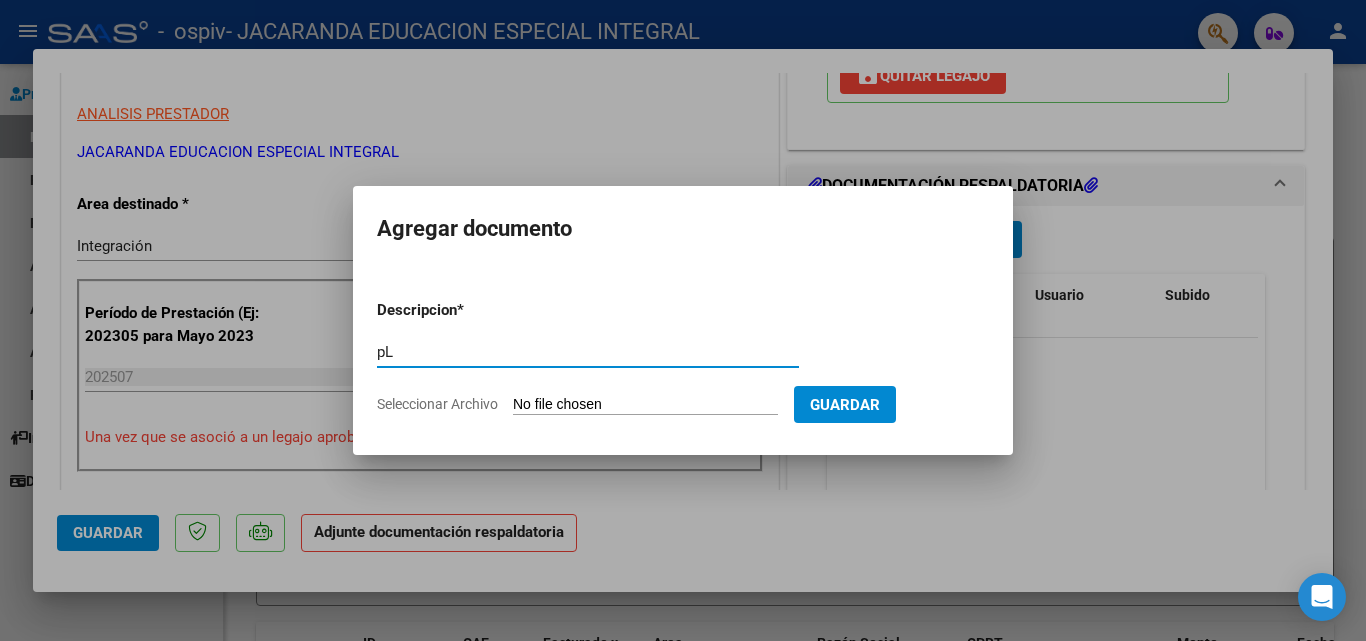 type on "p" 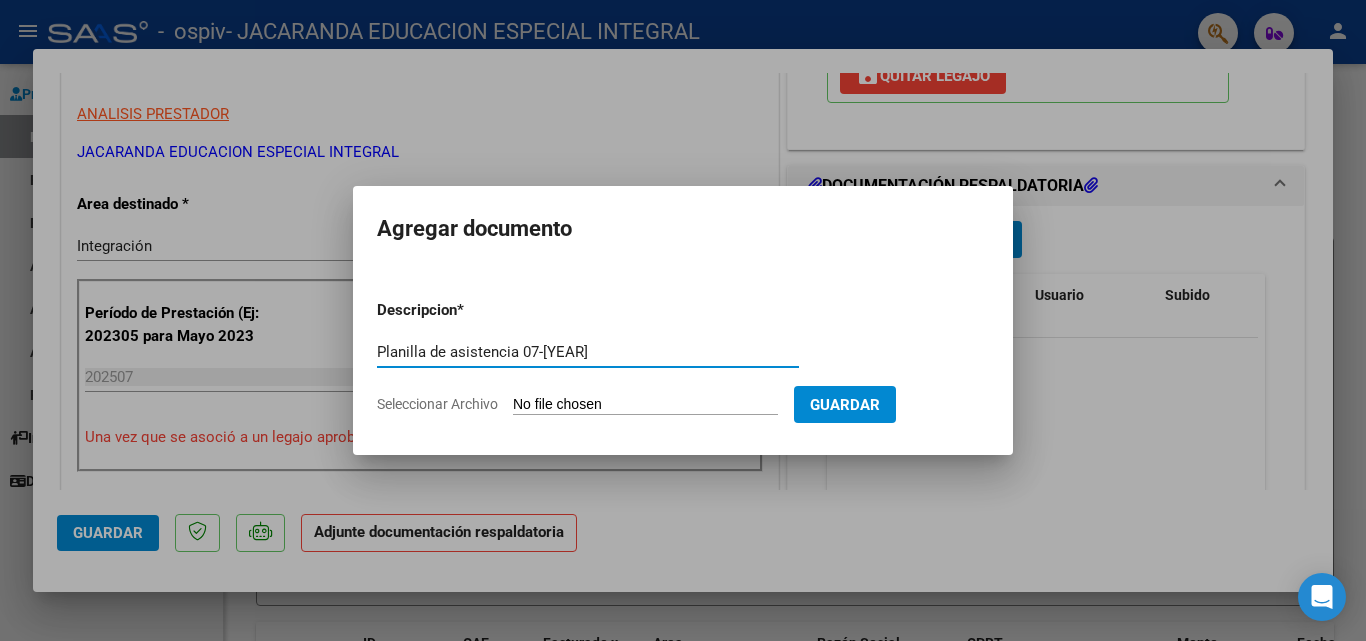 type on "Planilla de asistencia 07-2025" 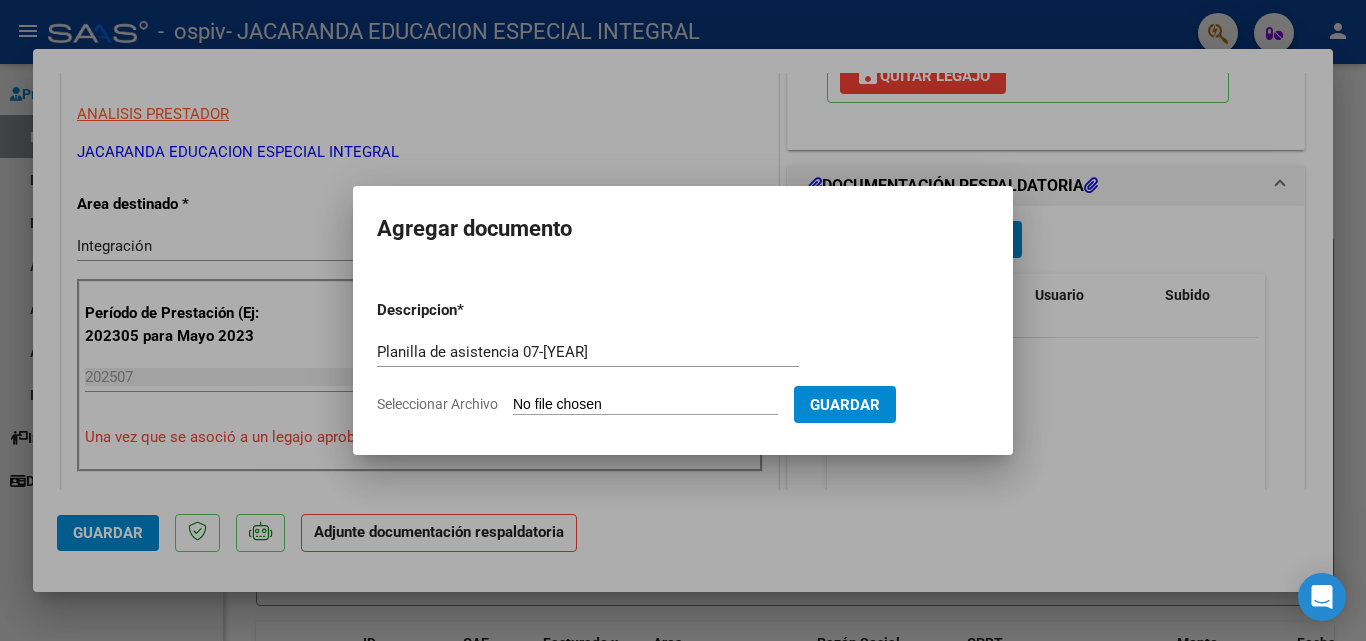 type on "C:\fakepath\SANCHEZ PRISCILLA Planilla de asistencia Julio 2025.pdf" 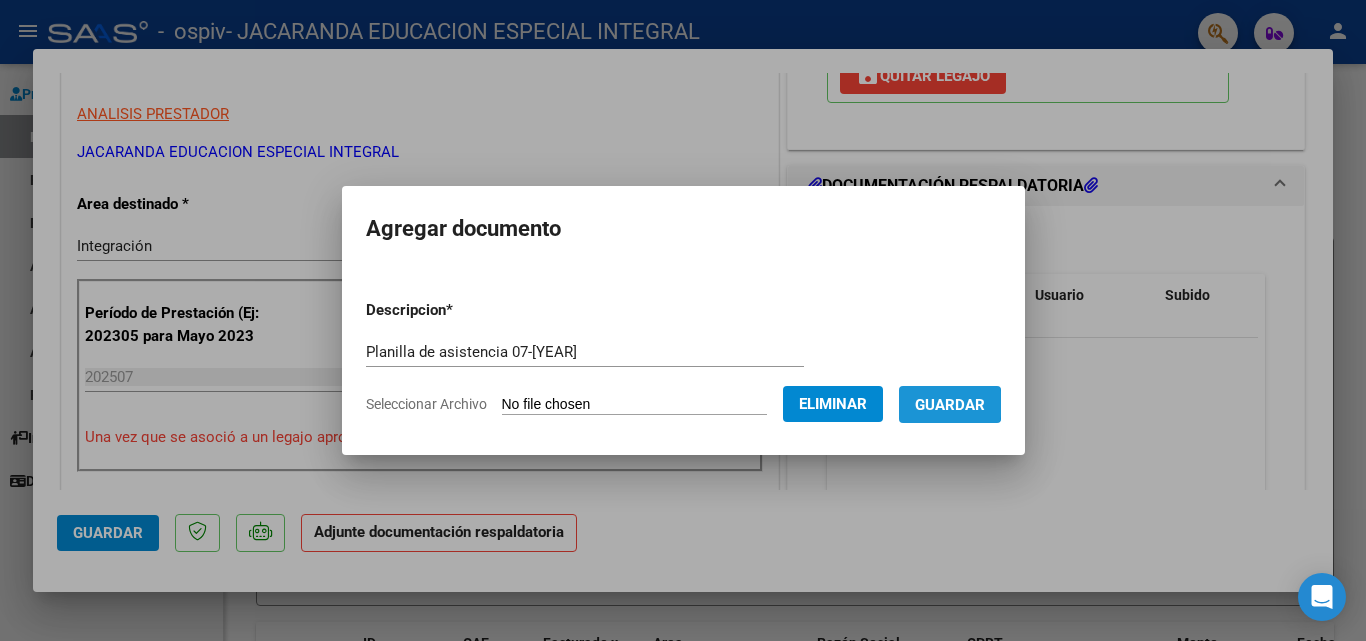 click on "Guardar" at bounding box center [950, 405] 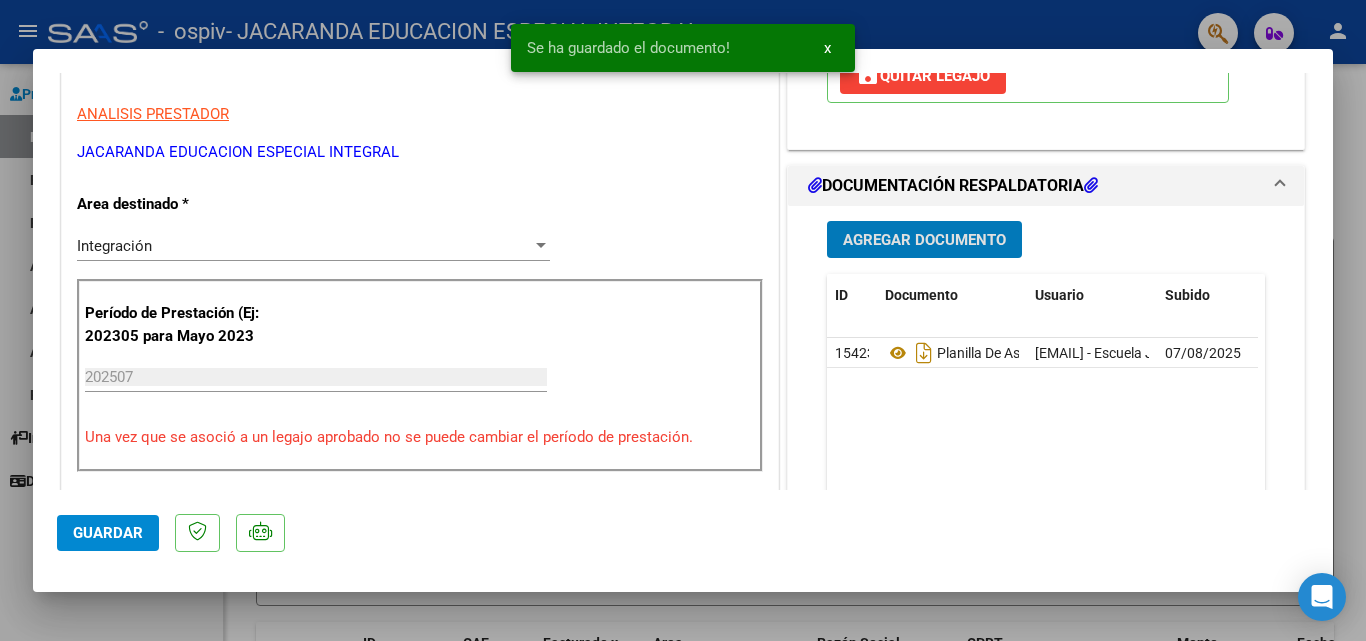 click on "Agregar Documento" at bounding box center [924, 240] 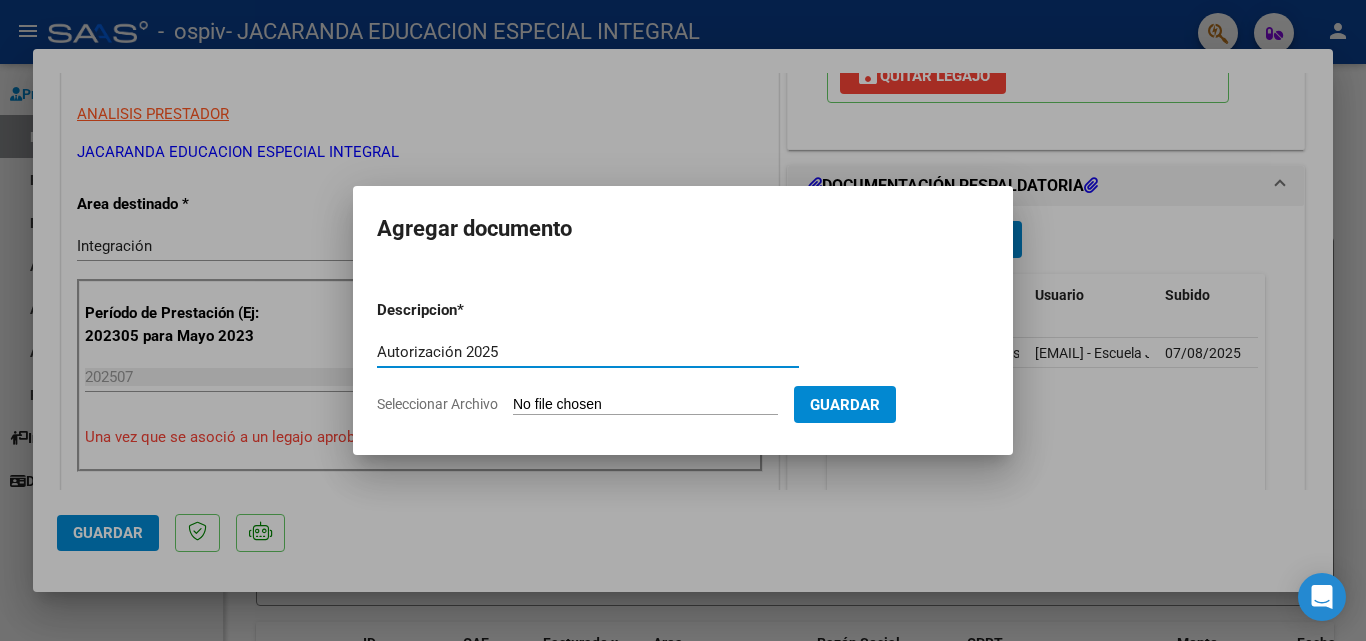 type on "Autorización 2025" 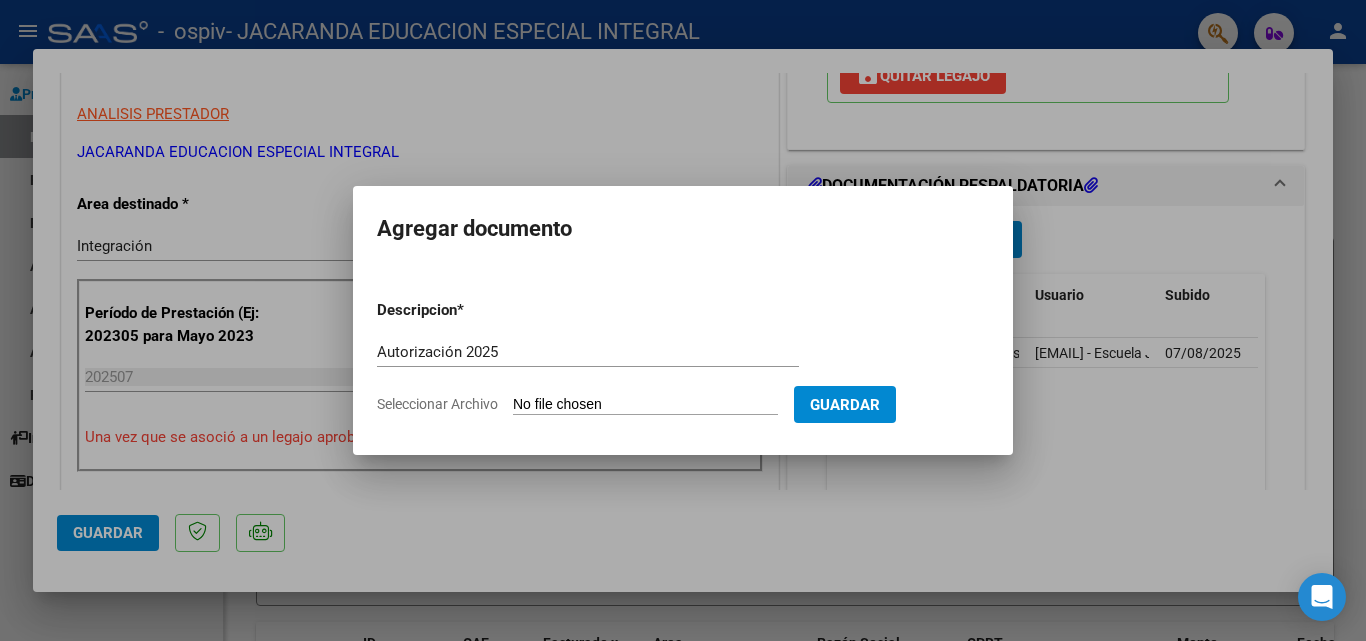 click on "Seleccionar Archivo" at bounding box center (645, 405) 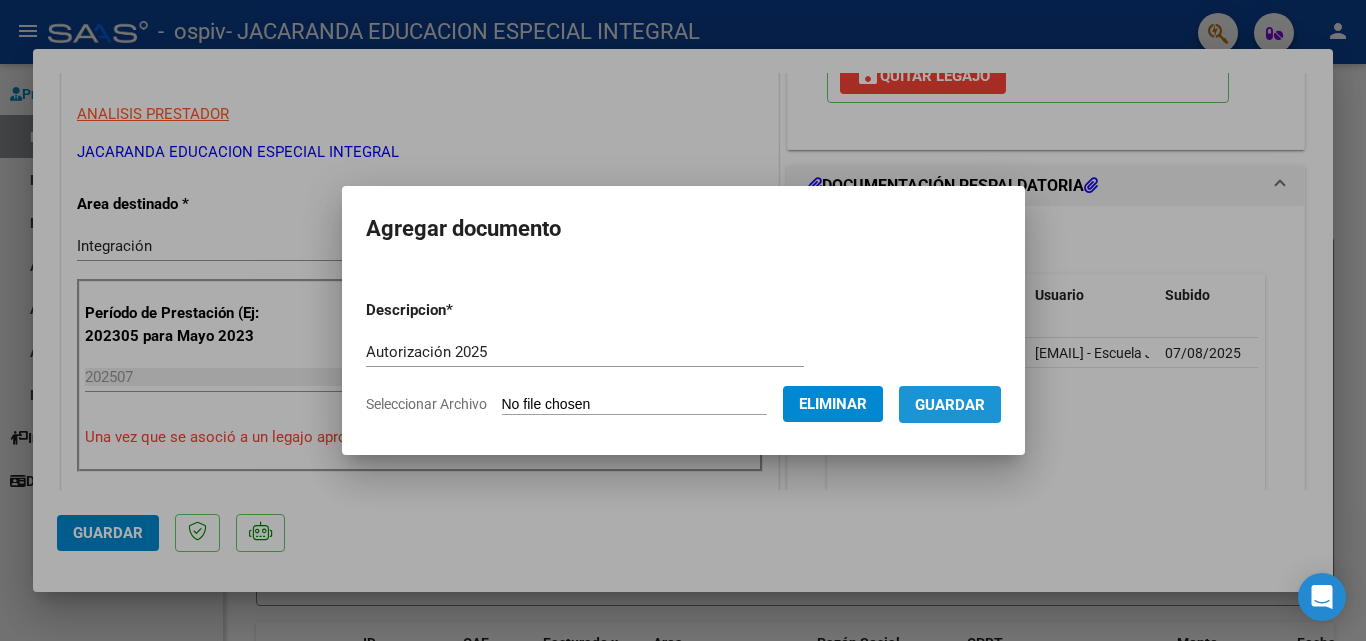 click on "Guardar" at bounding box center (950, 405) 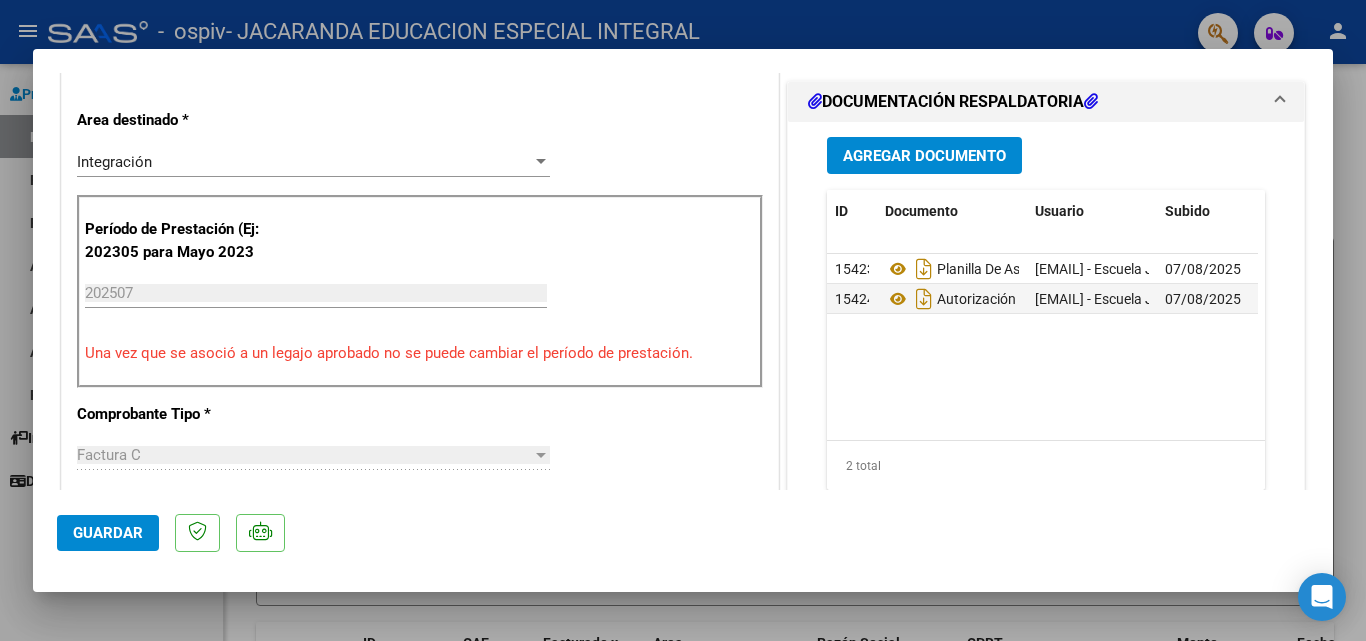 scroll, scrollTop: 1373, scrollLeft: 0, axis: vertical 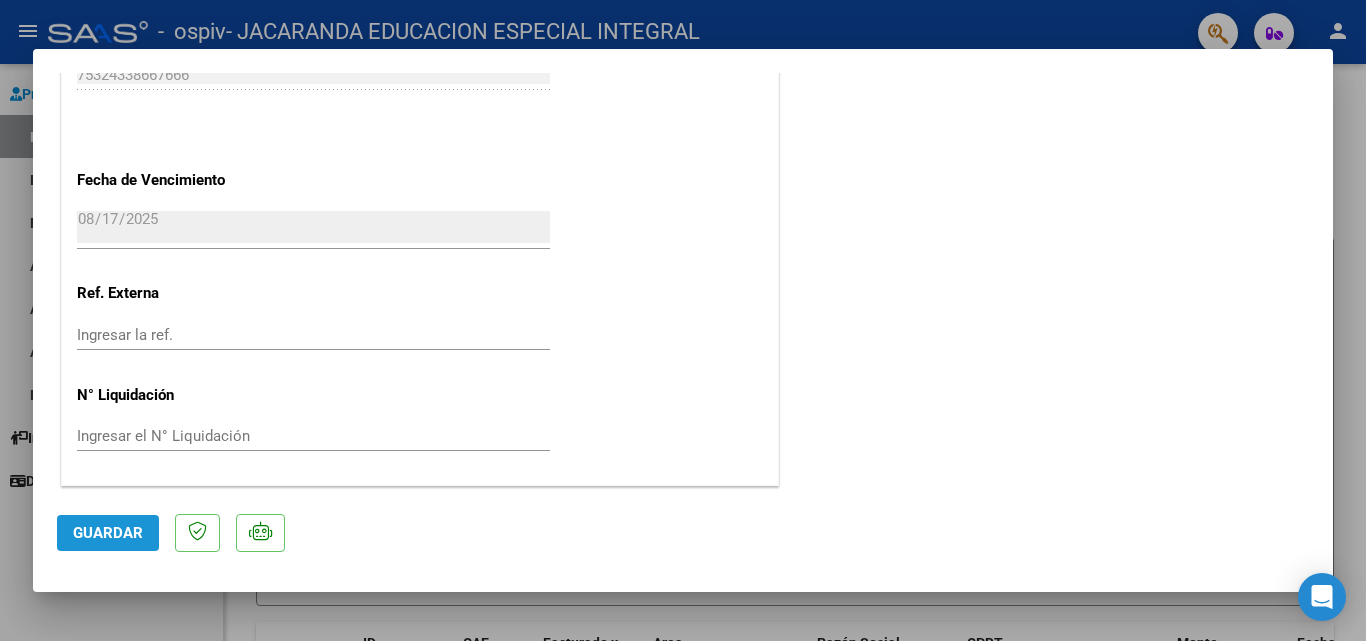 click on "Guardar" 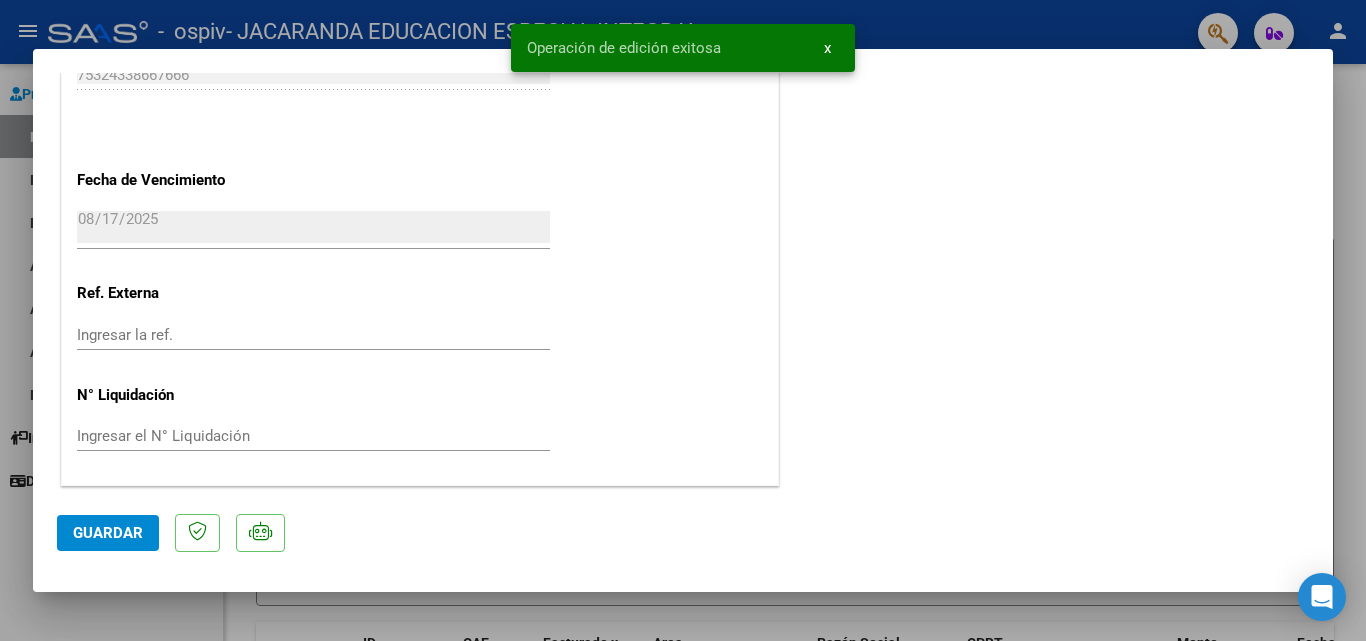 click on "x" at bounding box center [827, 48] 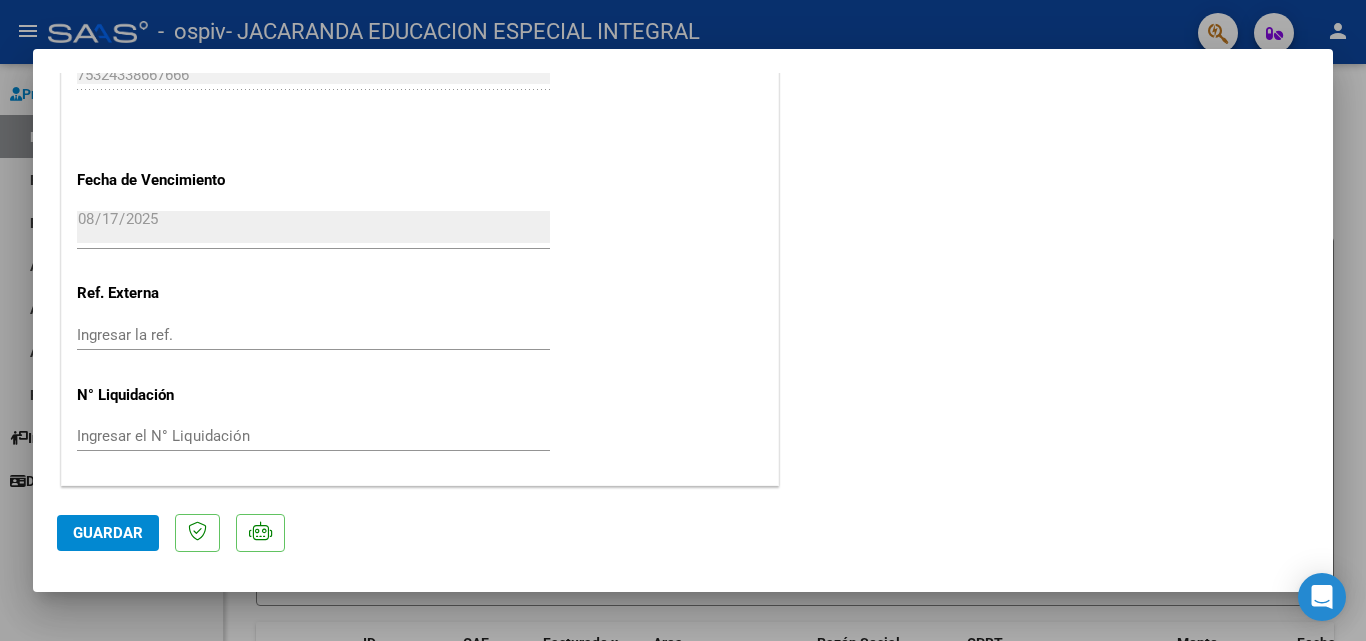 click on "Guardar" 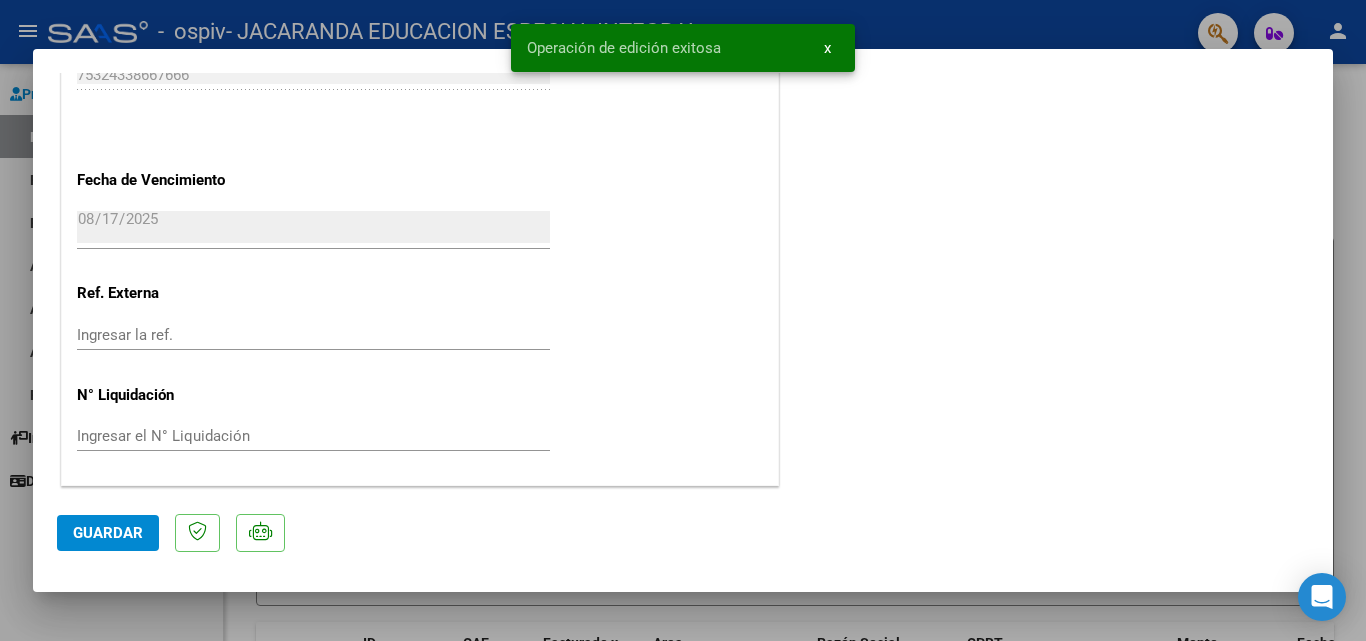 click at bounding box center [683, 320] 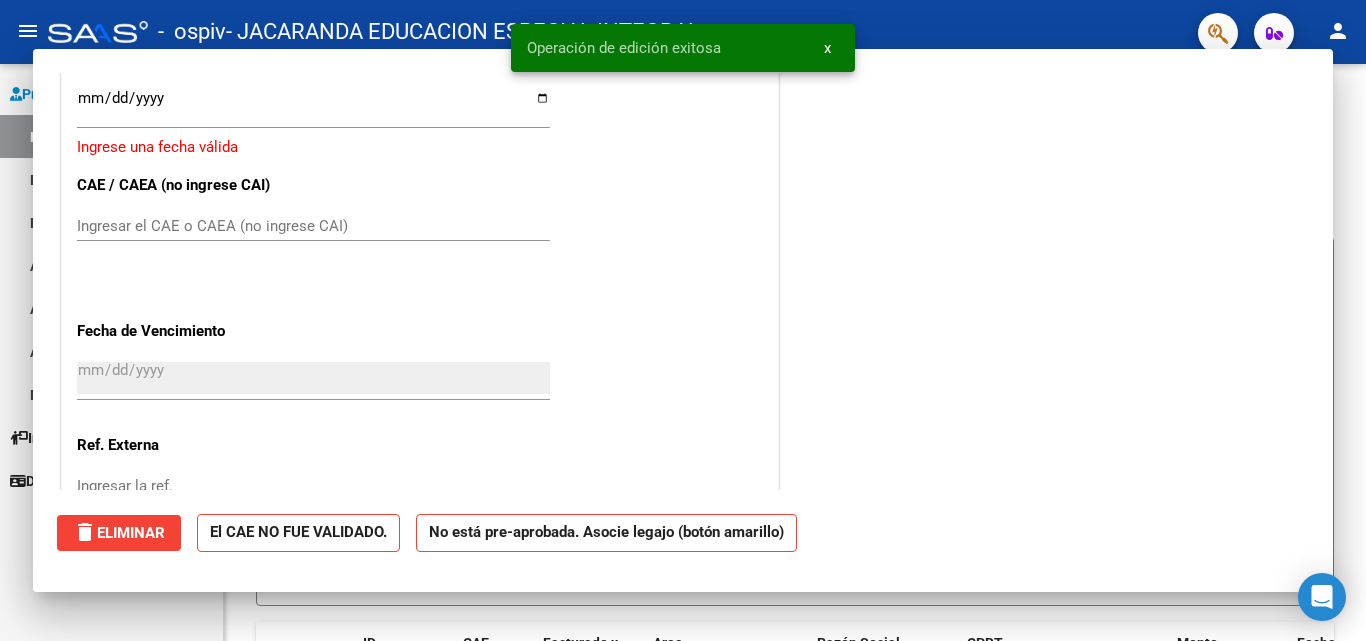scroll, scrollTop: 1525, scrollLeft: 0, axis: vertical 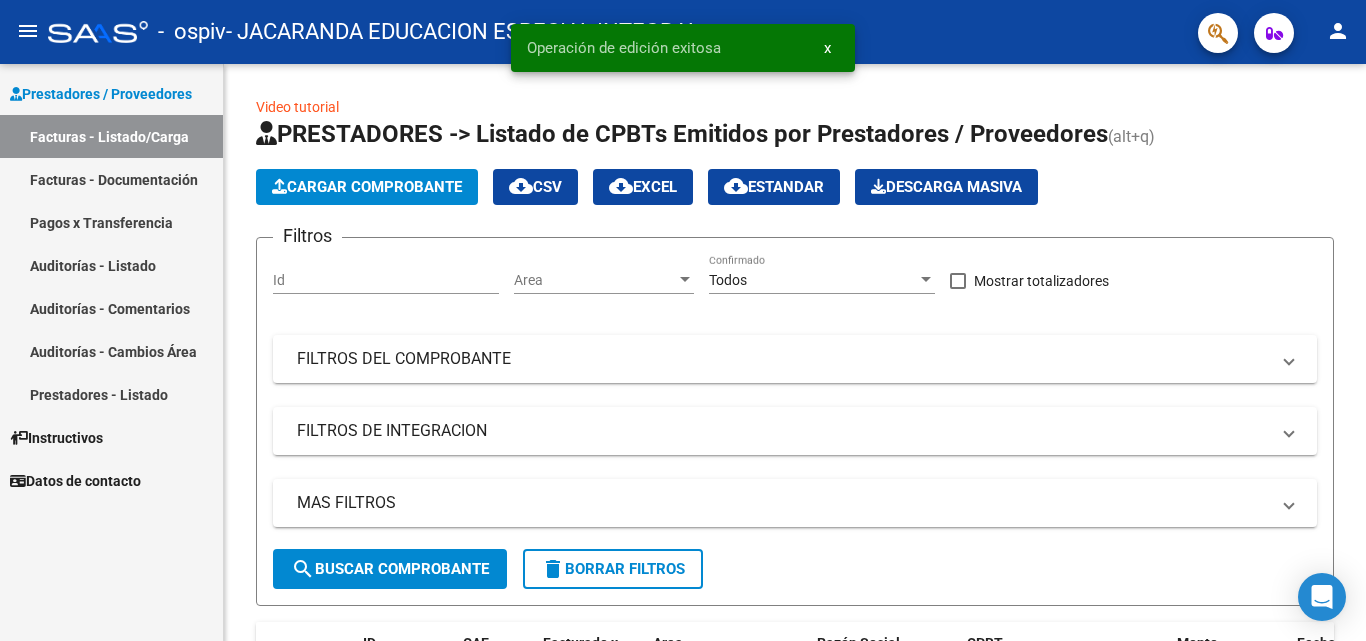 click on "Facturas - Documentación" at bounding box center [111, 179] 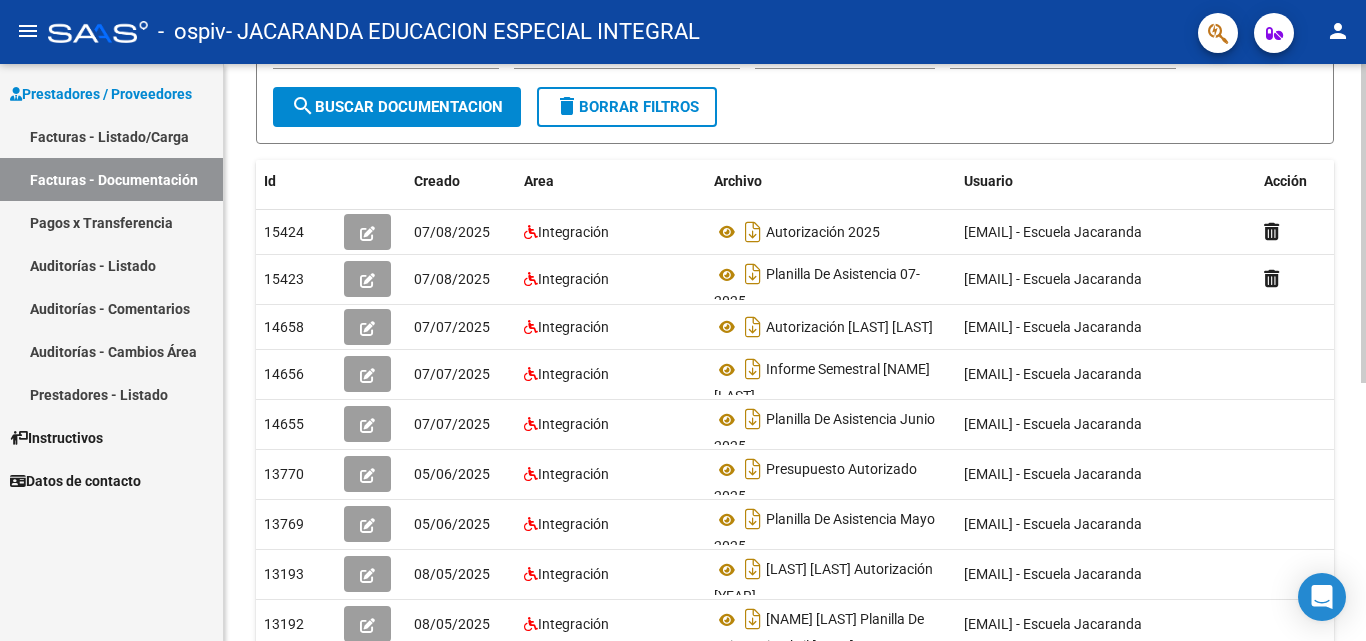 scroll, scrollTop: 0, scrollLeft: 0, axis: both 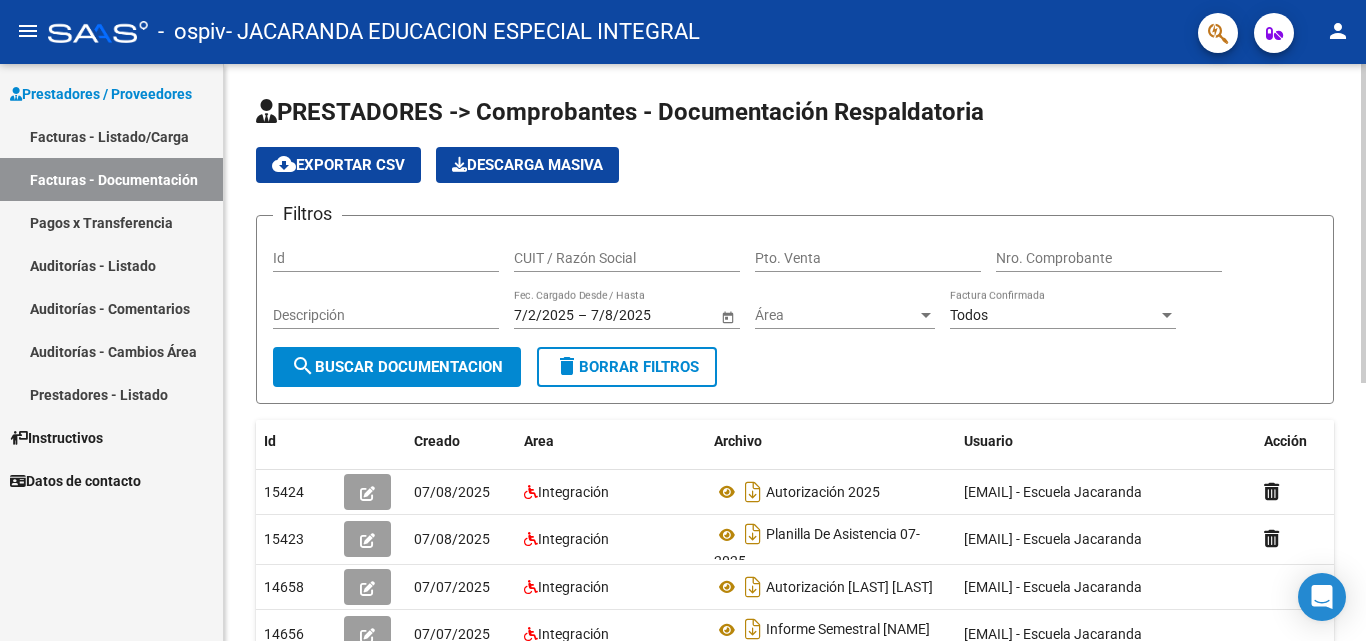 click 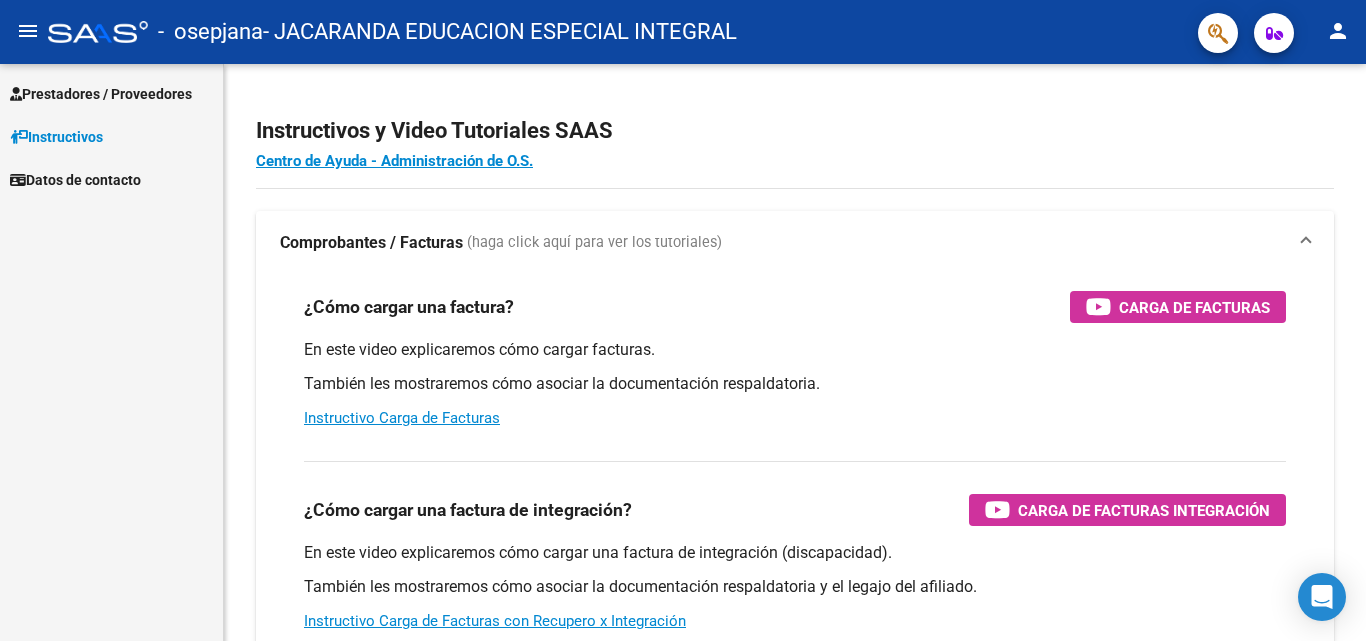 scroll, scrollTop: 0, scrollLeft: 0, axis: both 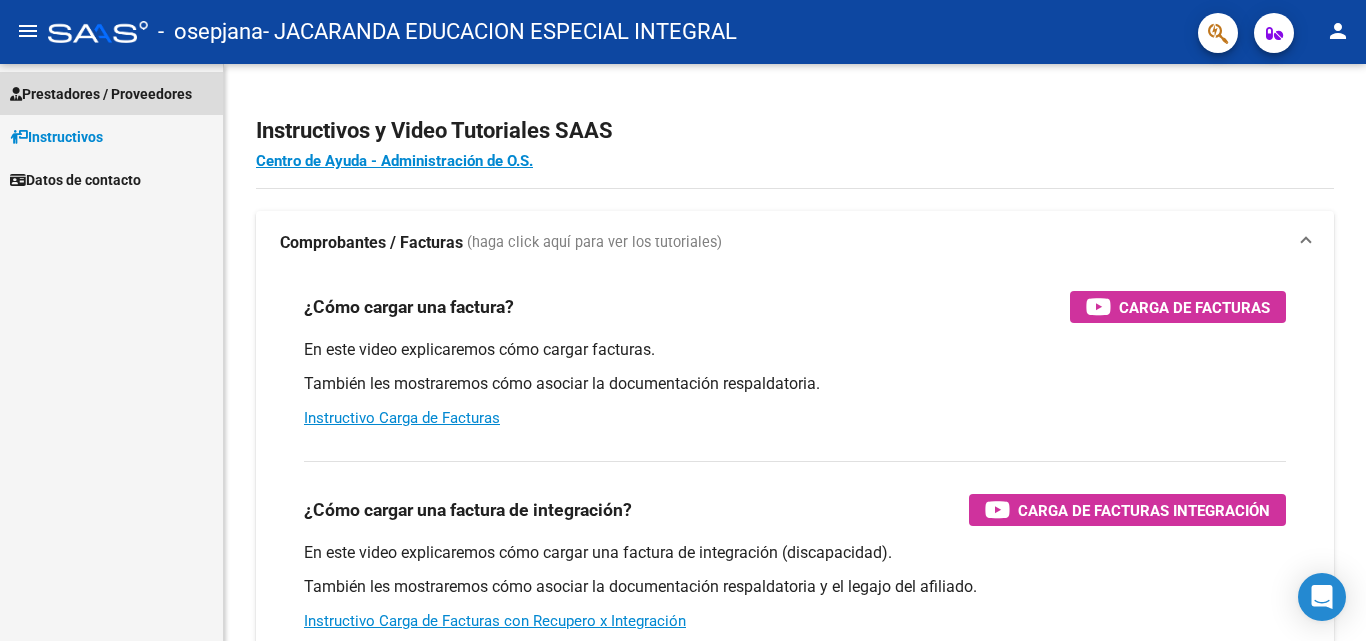 click on "Prestadores / Proveedores" at bounding box center [101, 94] 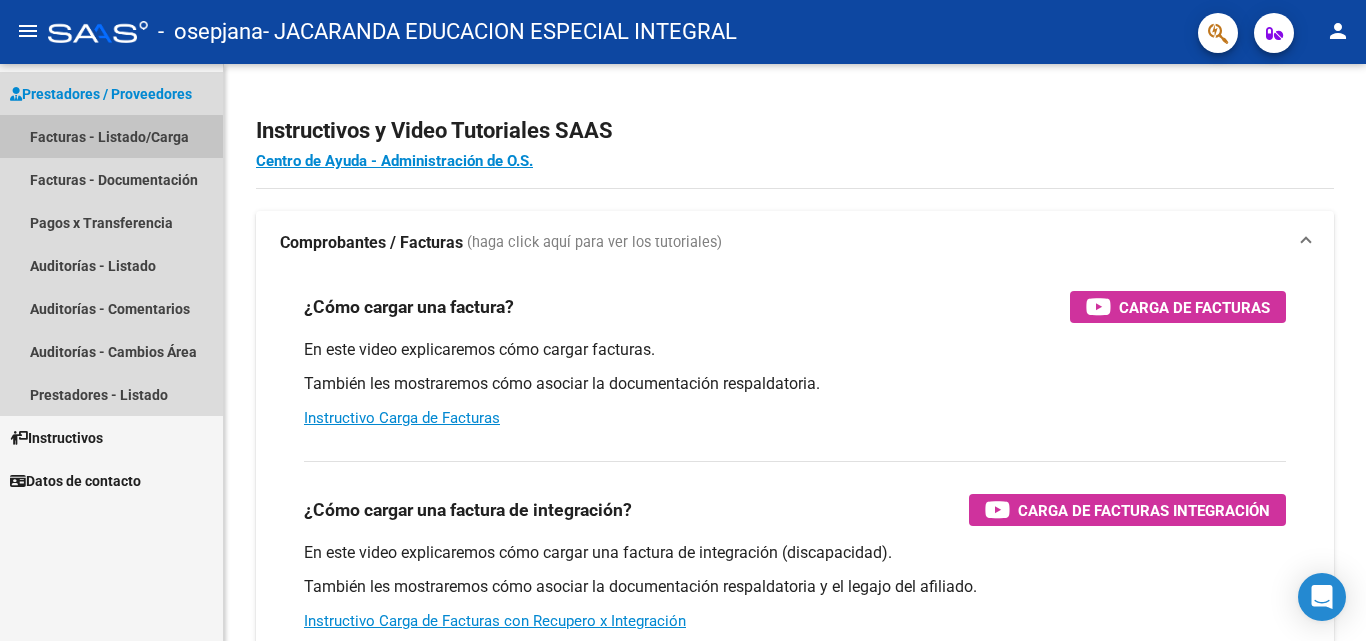 click on "Facturas - Listado/Carga" at bounding box center (111, 136) 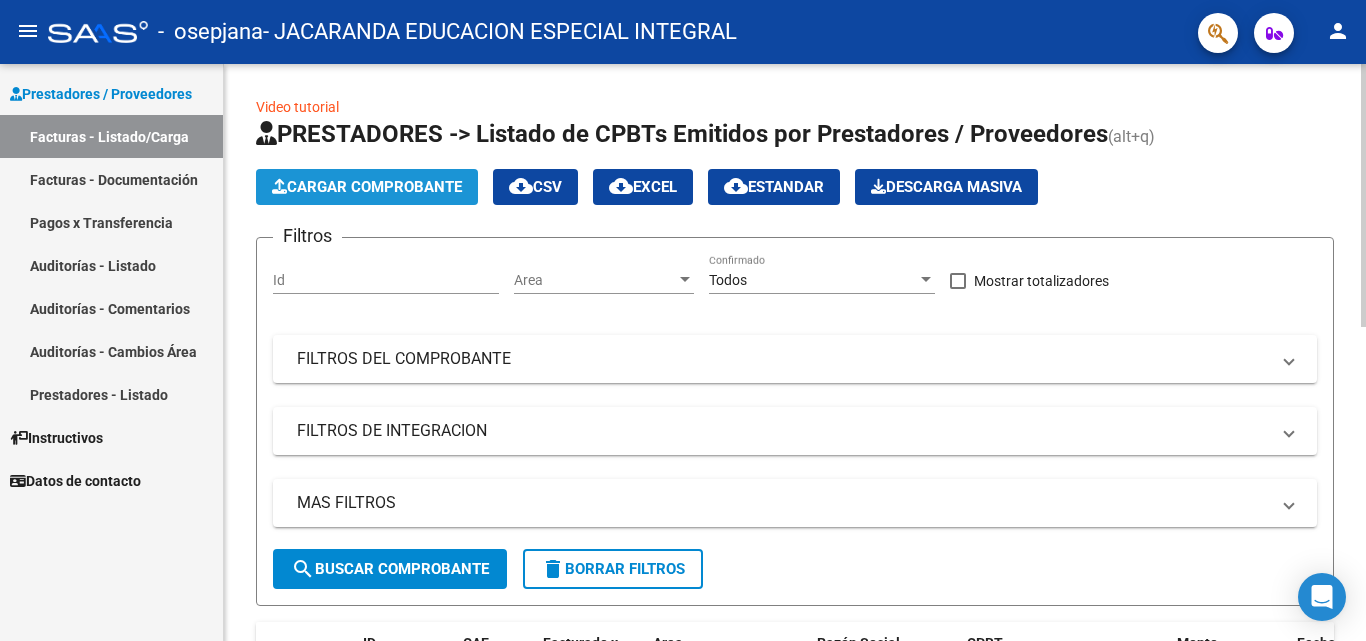 click on "Cargar Comprobante" 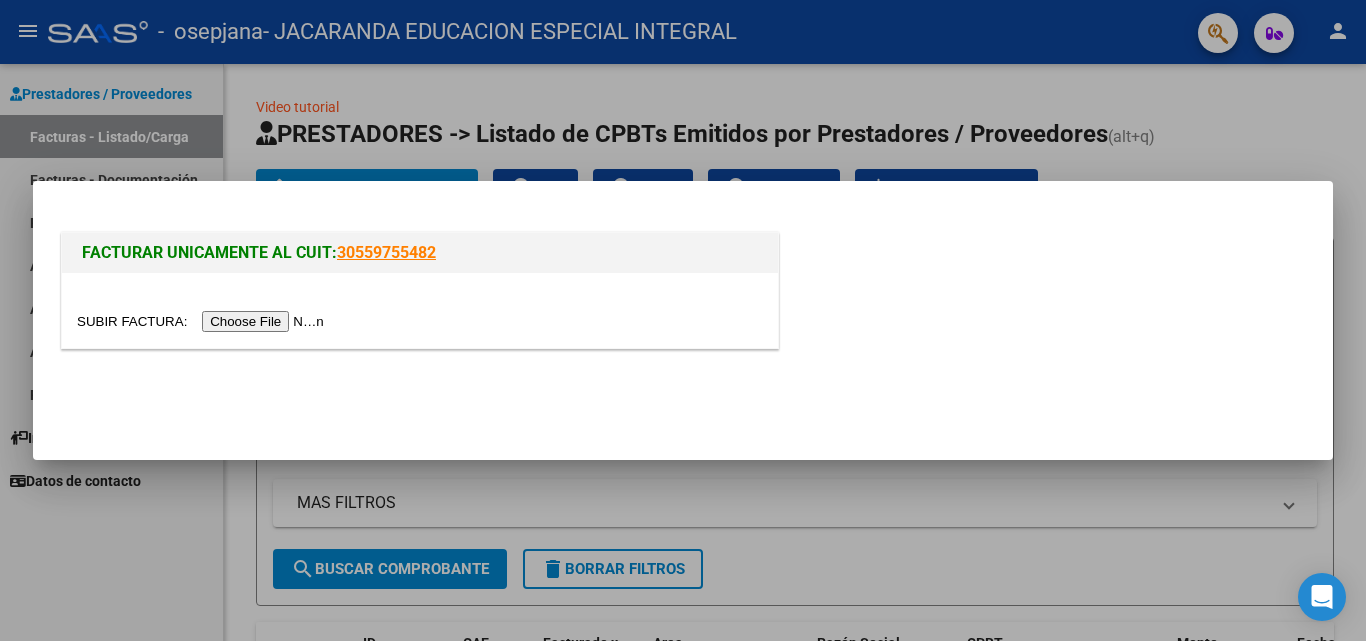 click at bounding box center [203, 321] 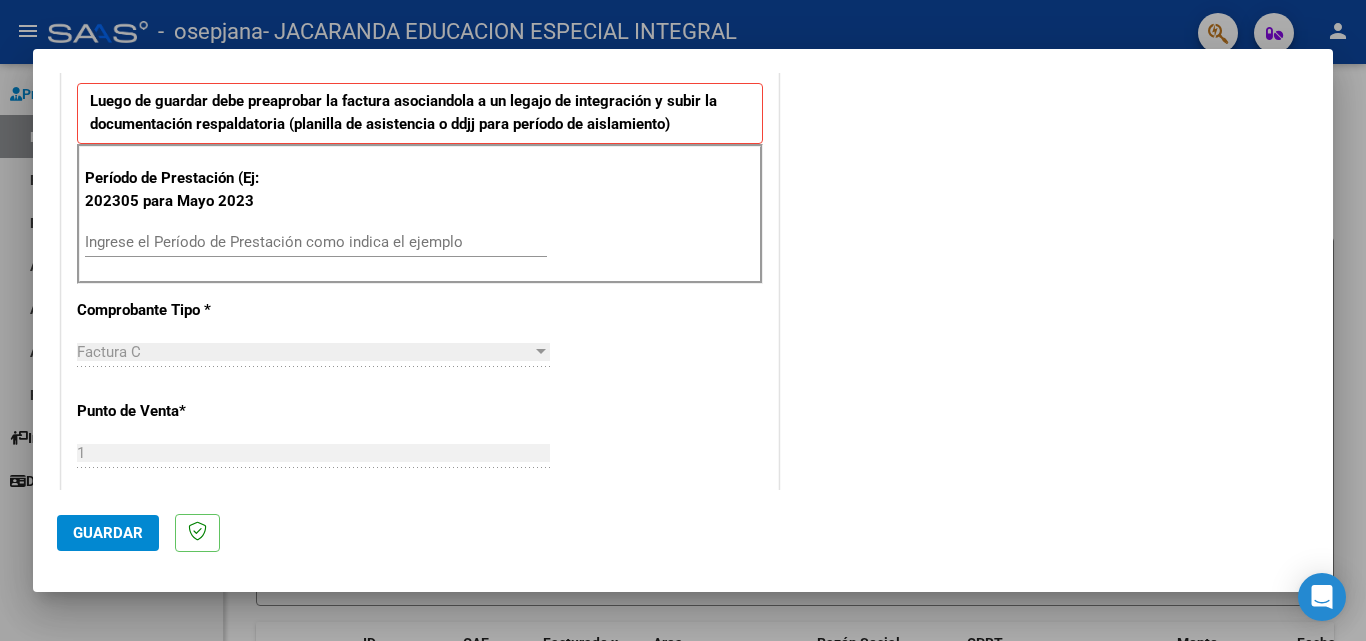 scroll, scrollTop: 519, scrollLeft: 0, axis: vertical 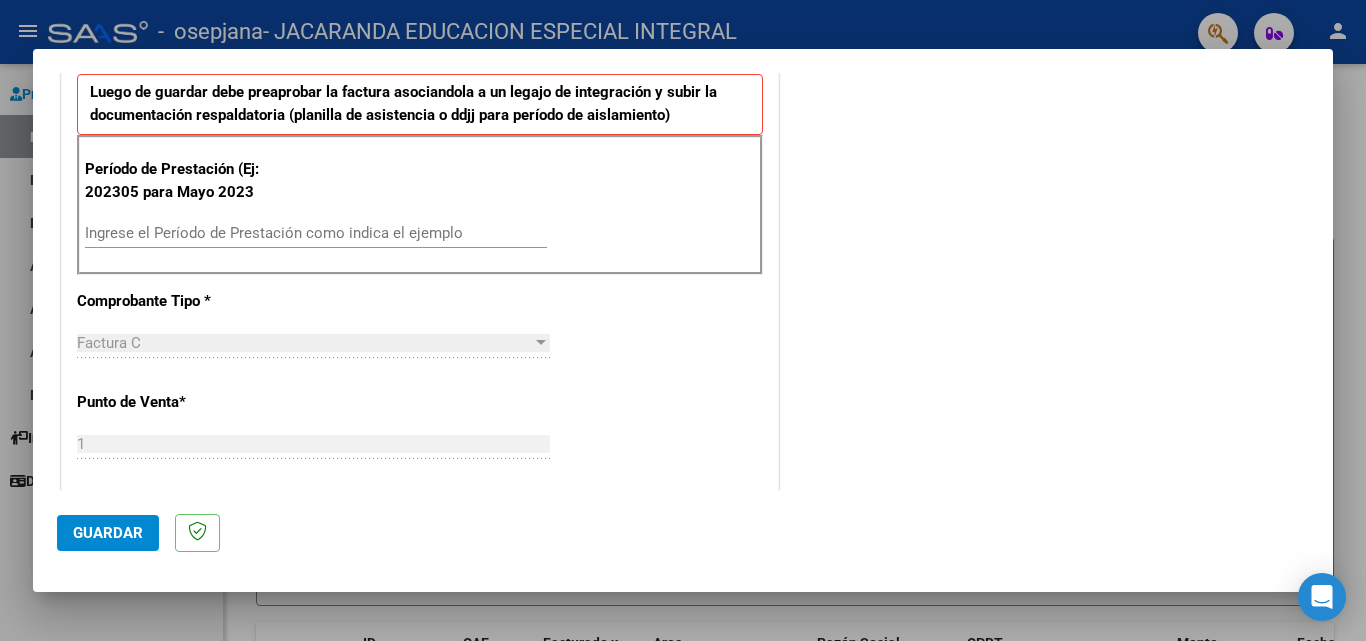 click on "Ingrese el Período de Prestación como indica el ejemplo" at bounding box center [316, 233] 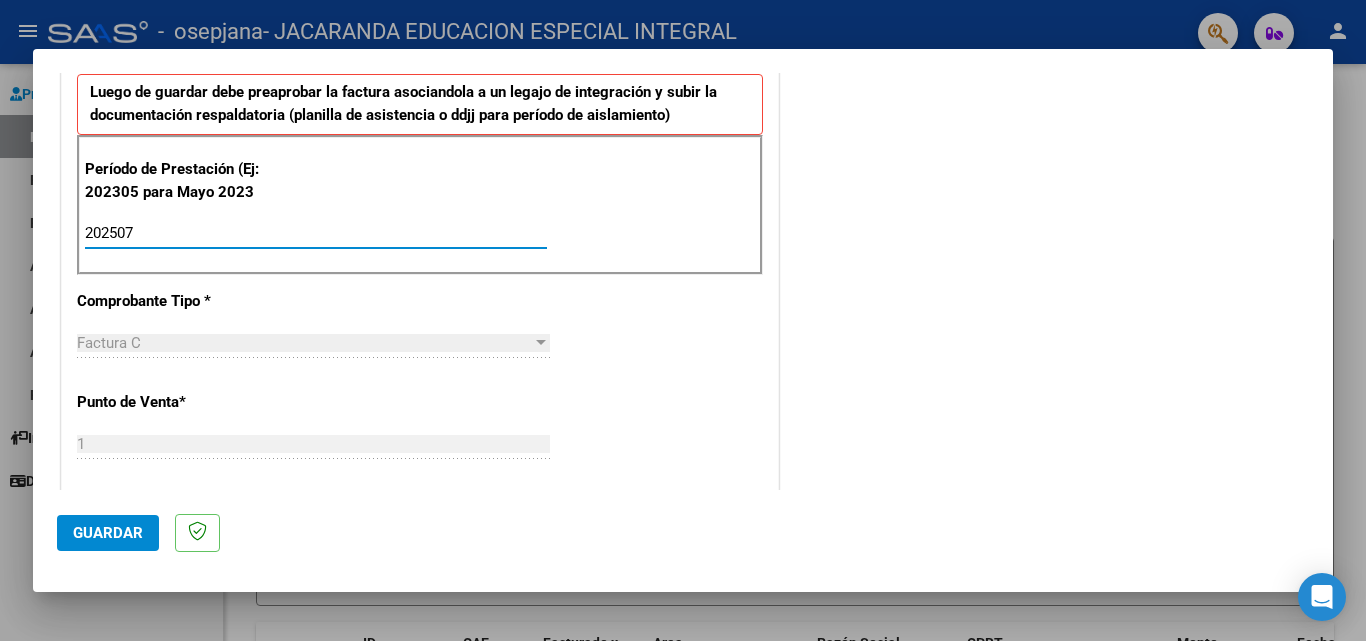type on "202507" 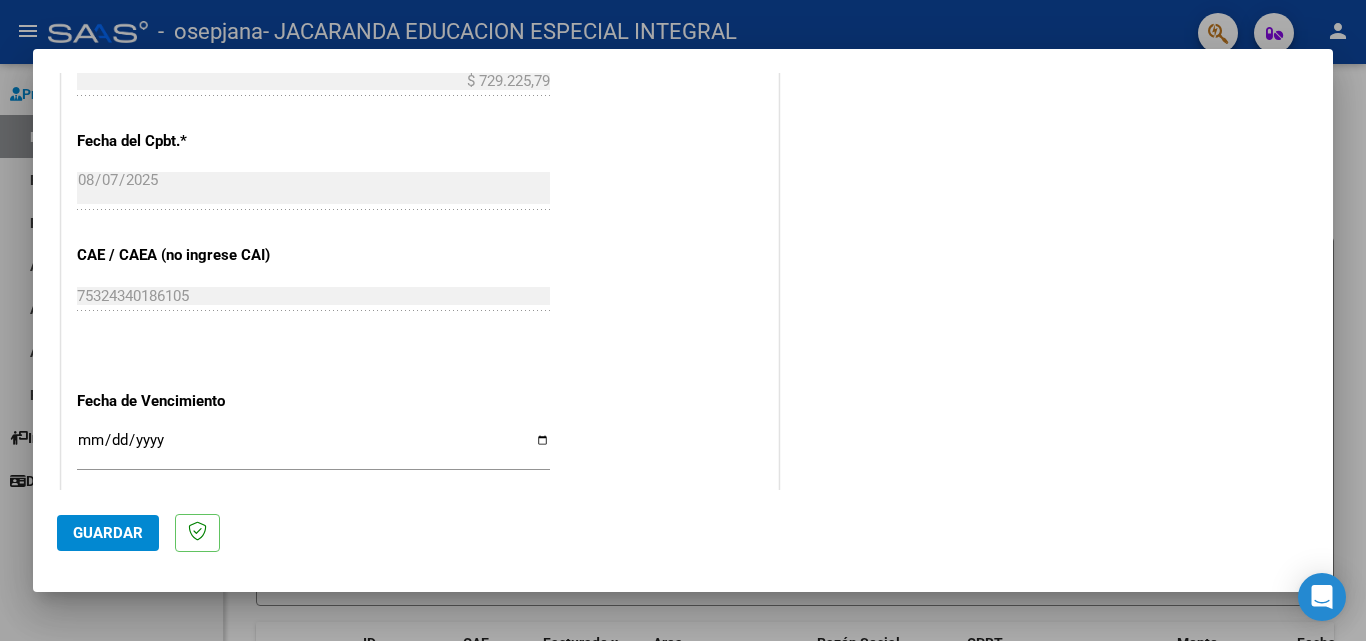 scroll, scrollTop: 1048, scrollLeft: 0, axis: vertical 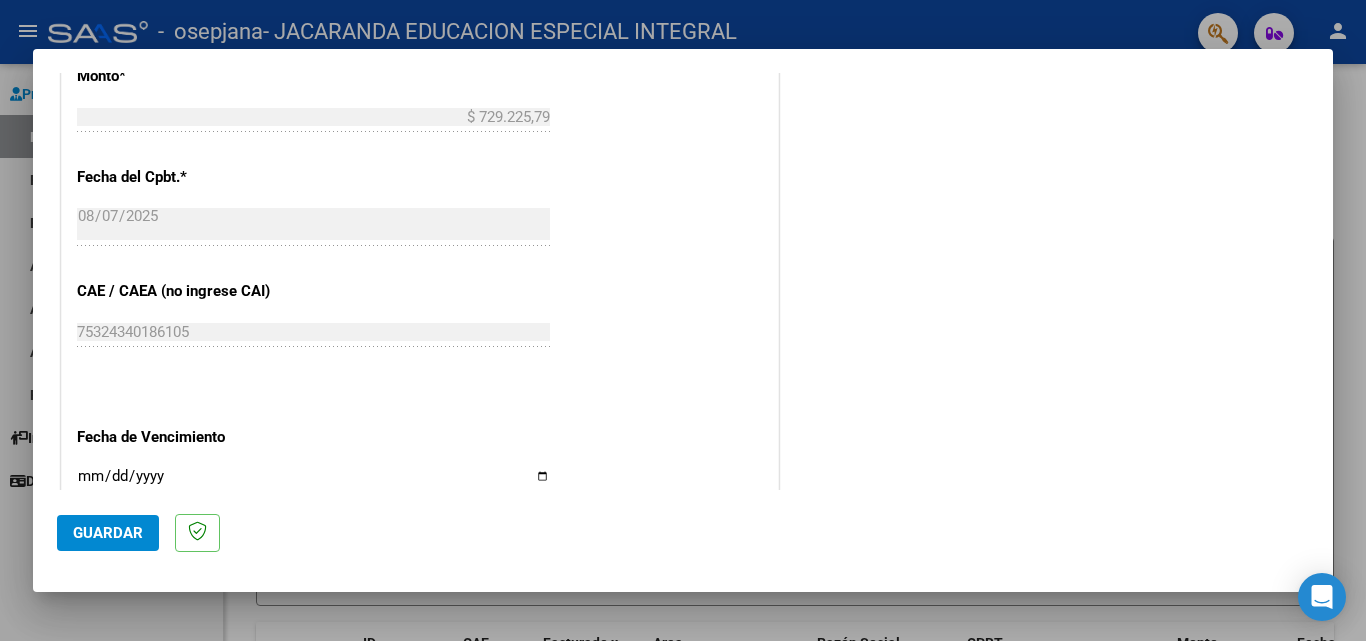 click on "Ingresar la fecha" at bounding box center [313, 484] 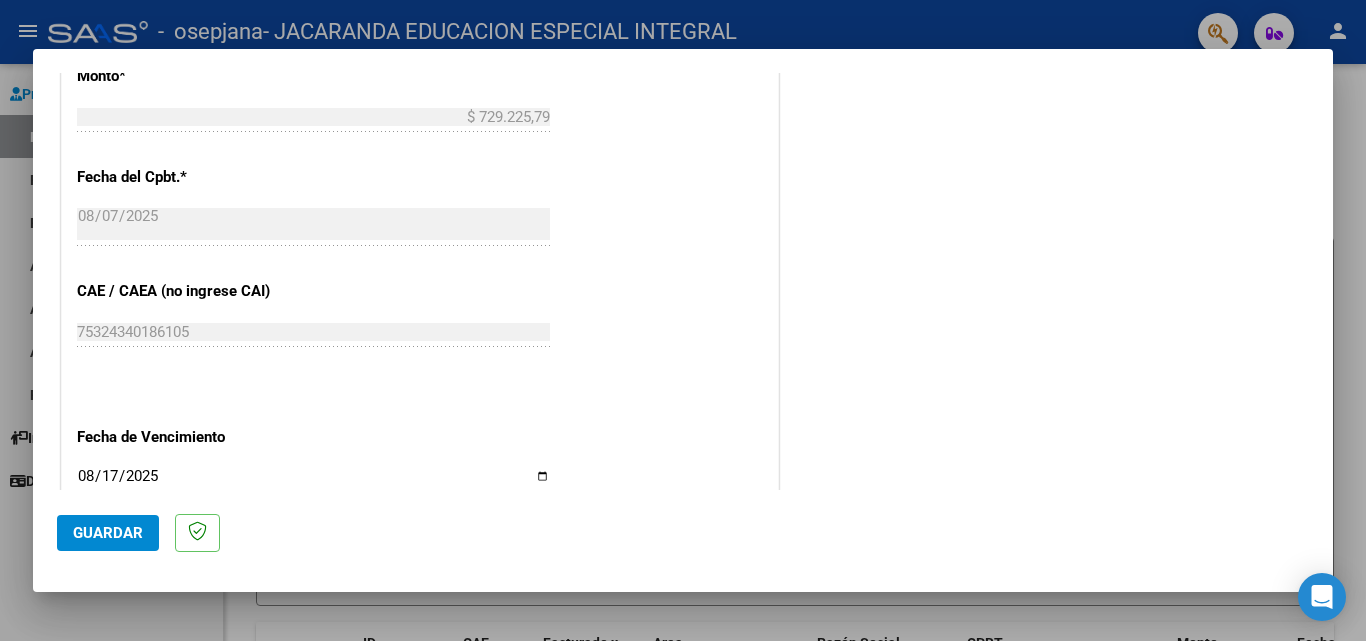 type on "2025-08-17" 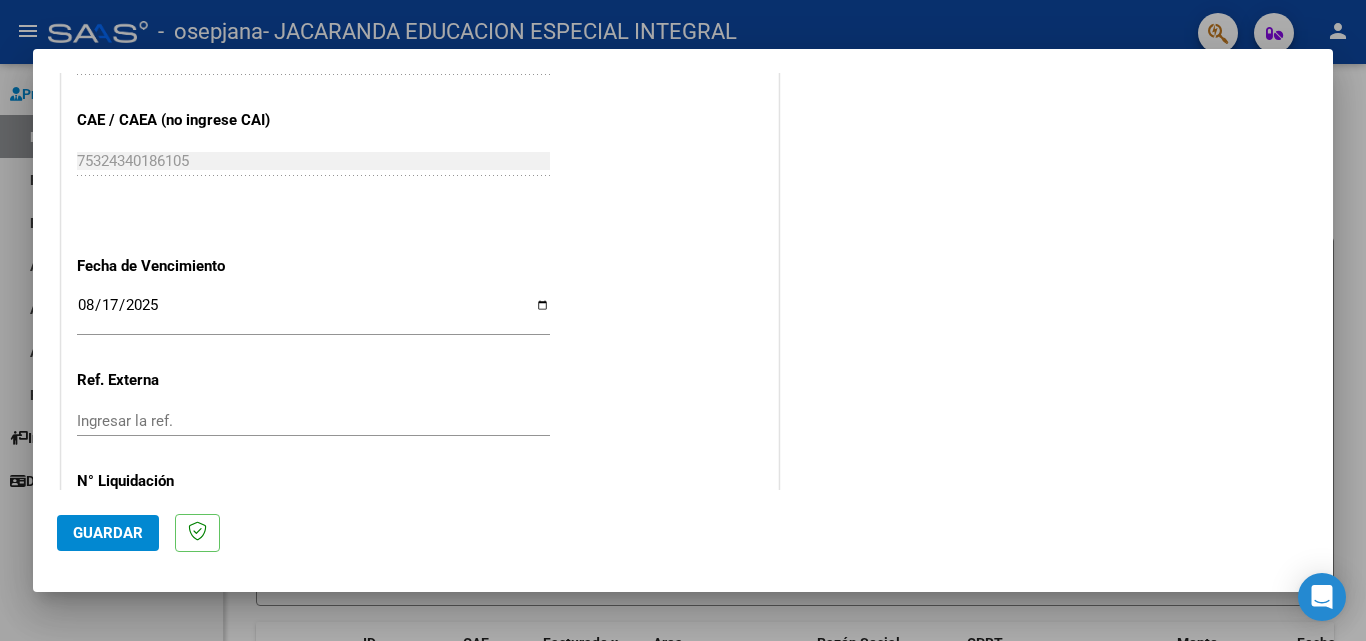 scroll, scrollTop: 1305, scrollLeft: 0, axis: vertical 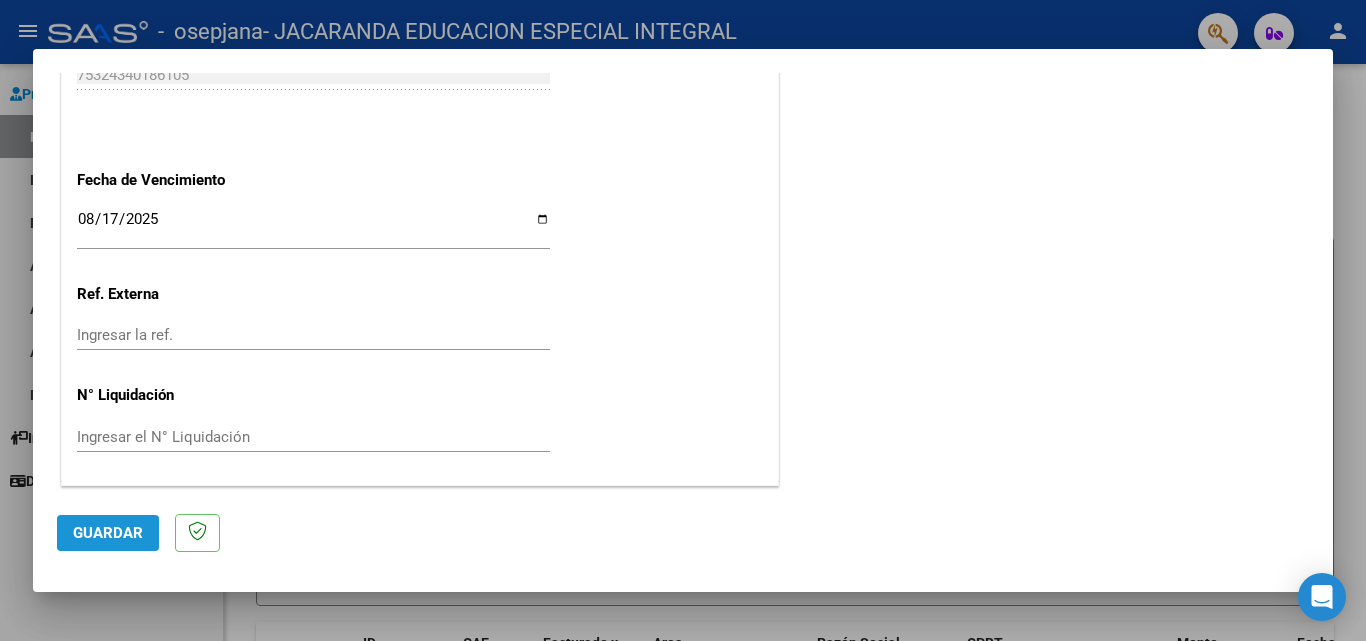 click on "Guardar" 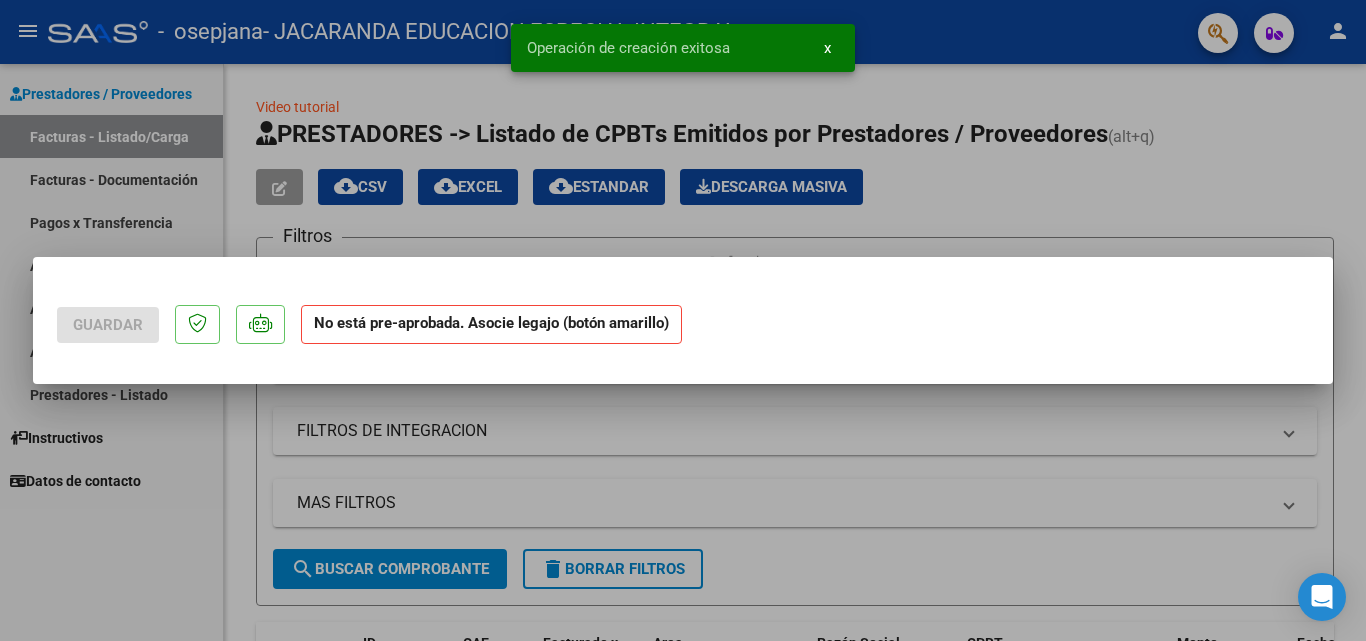 scroll, scrollTop: 0, scrollLeft: 0, axis: both 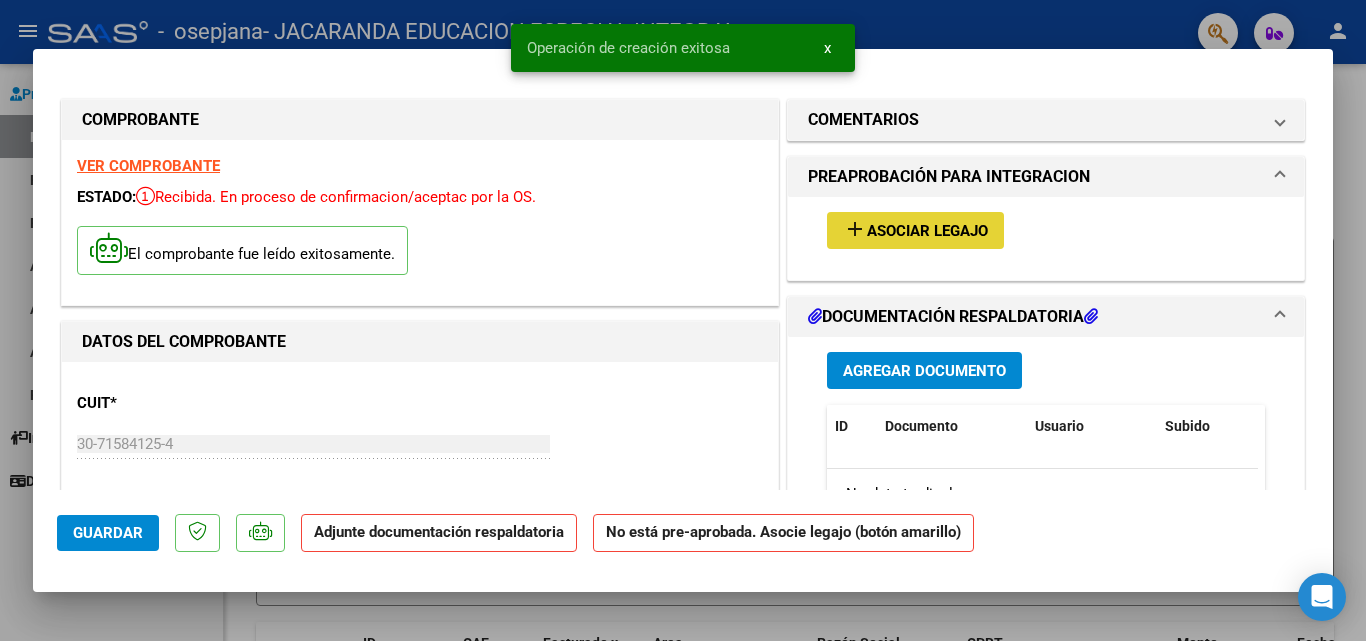 click on "Asociar Legajo" at bounding box center [927, 231] 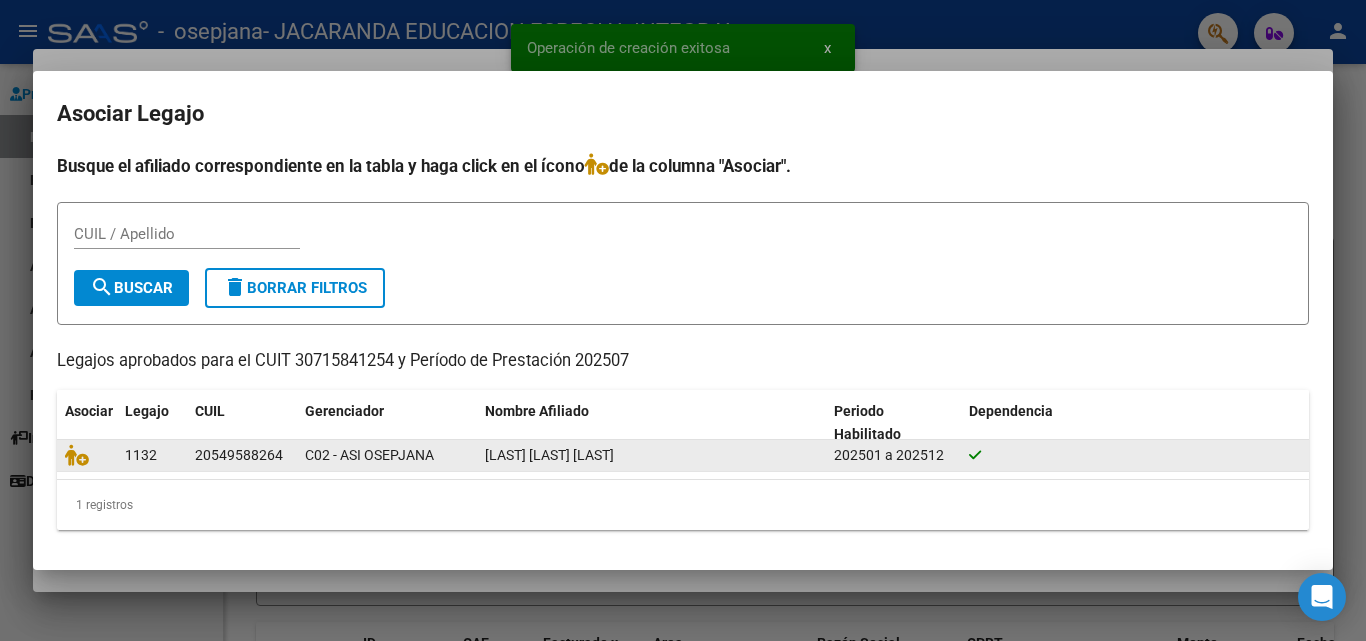 click 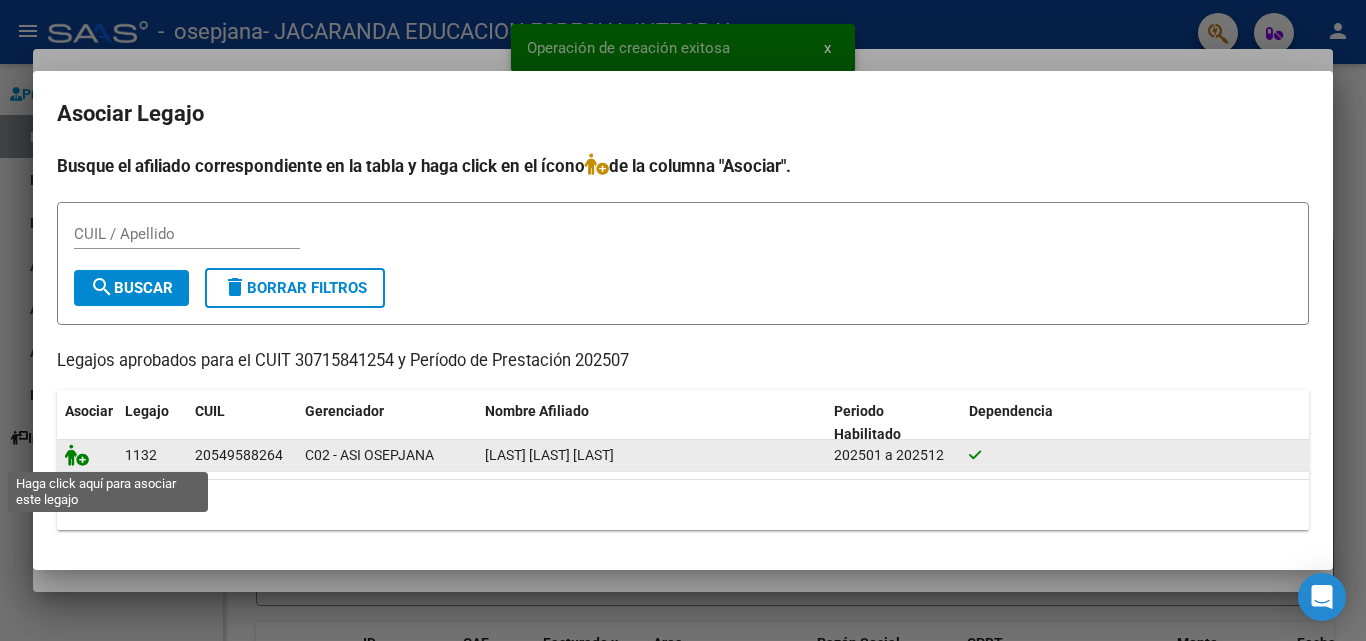 click 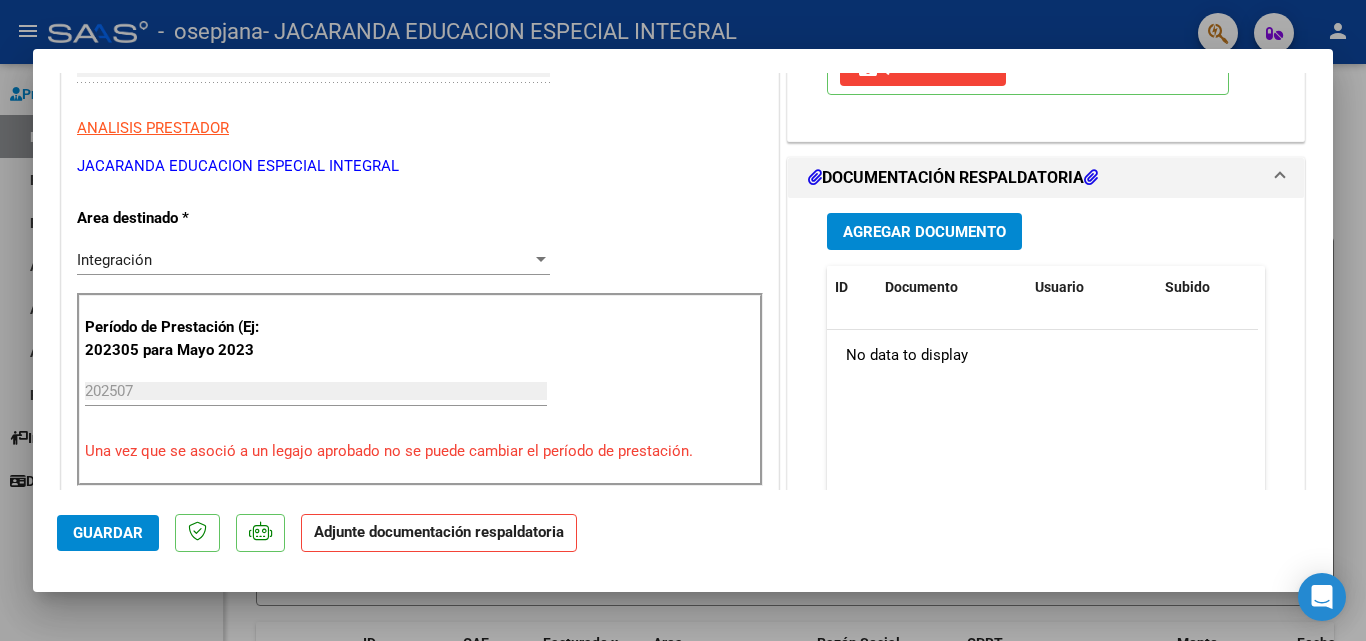 scroll, scrollTop: 395, scrollLeft: 0, axis: vertical 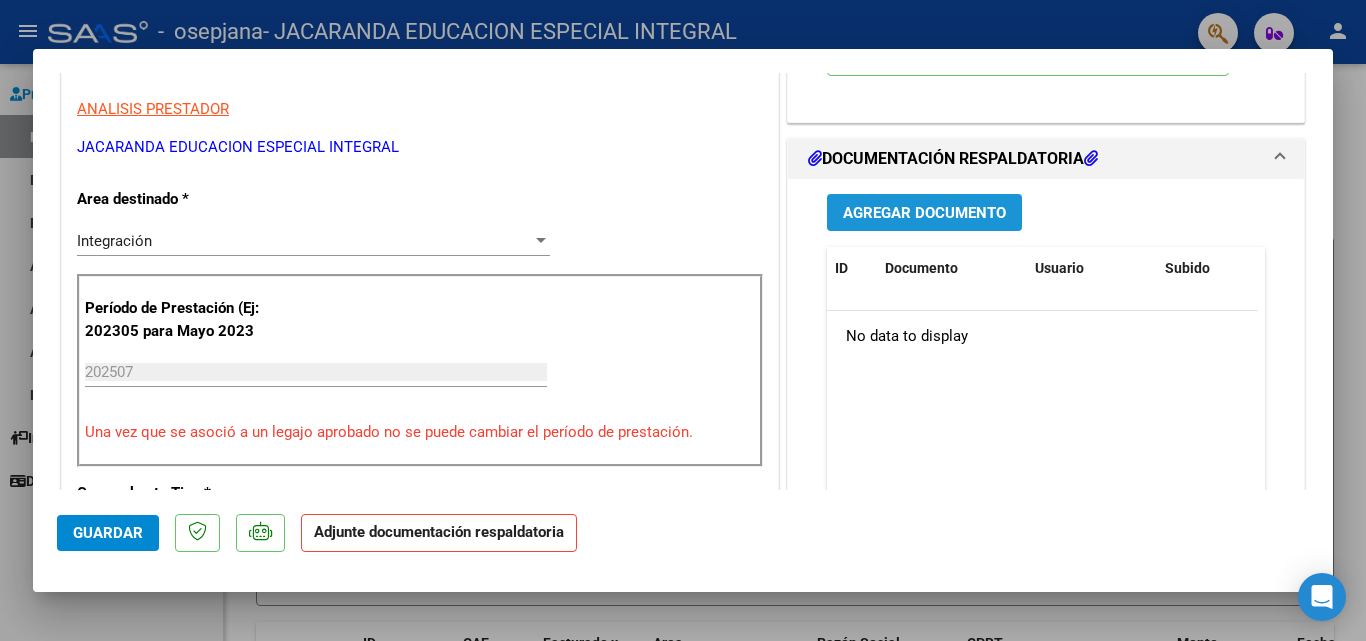 click on "Agregar Documento" at bounding box center [924, 213] 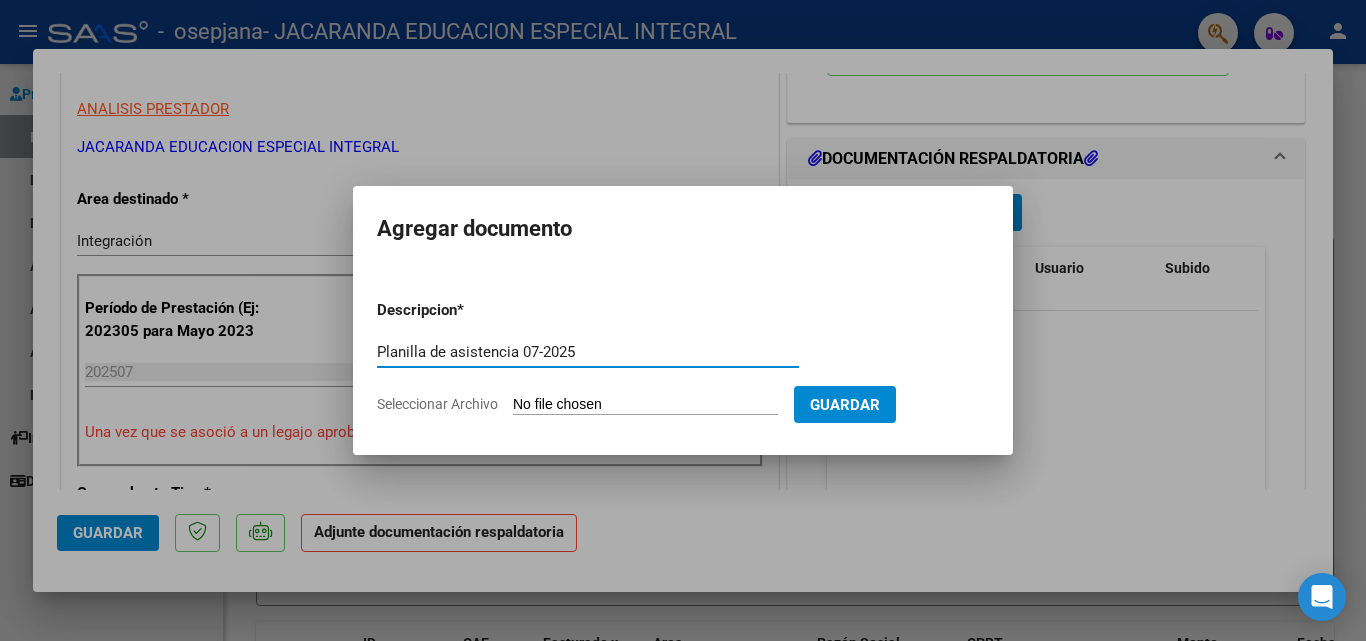 type on "Planilla de asistencia 07-2025" 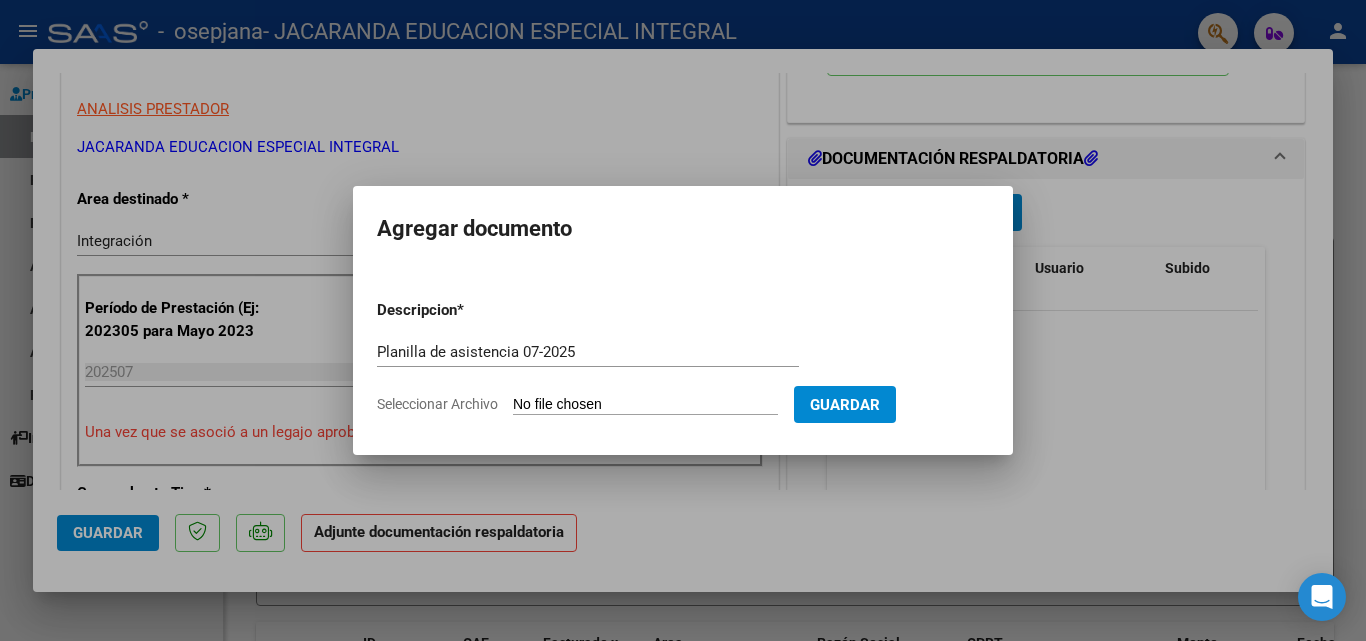 type on "C:\fakepath\[LAST] [LAST] Planilla de asistencia Julio [YEAR].pdf" 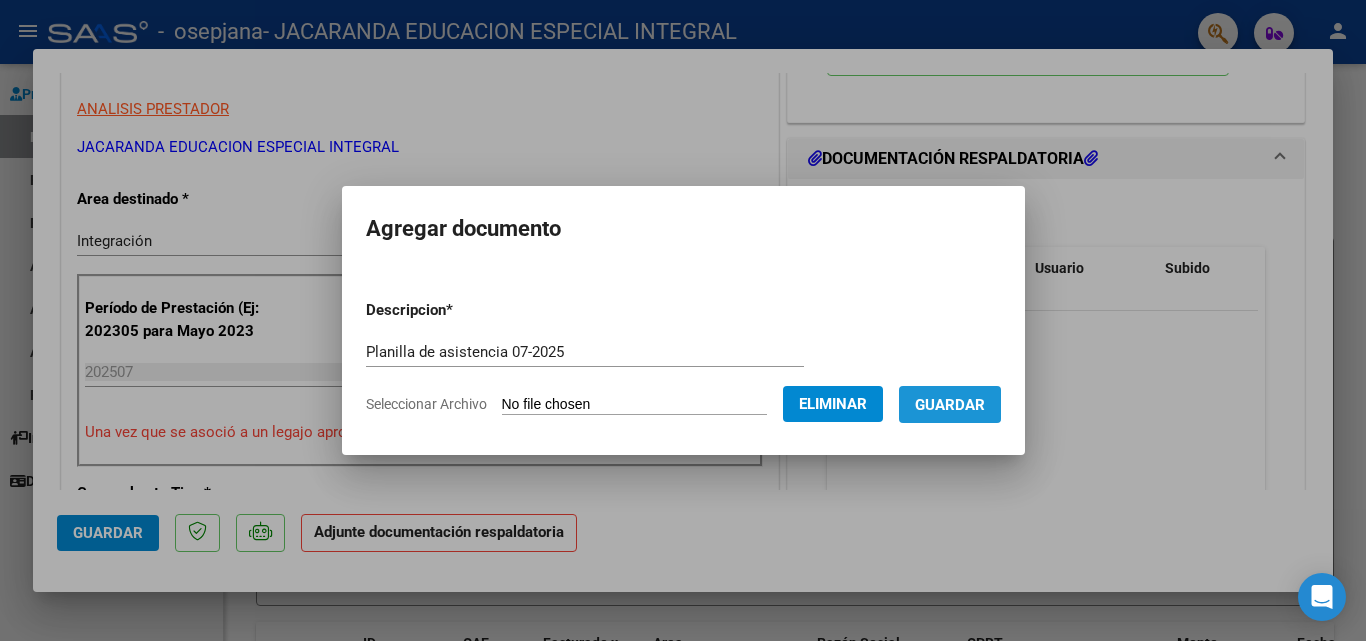 click on "Guardar" at bounding box center (950, 404) 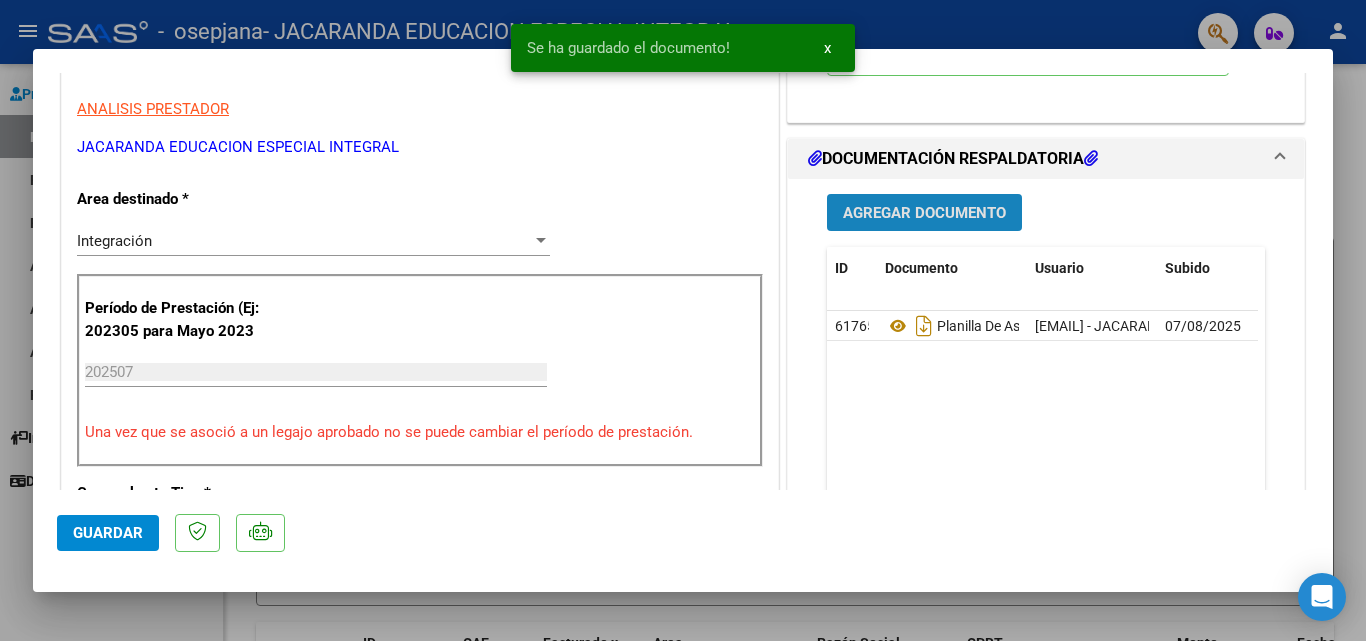 click on "Agregar Documento" at bounding box center [924, 213] 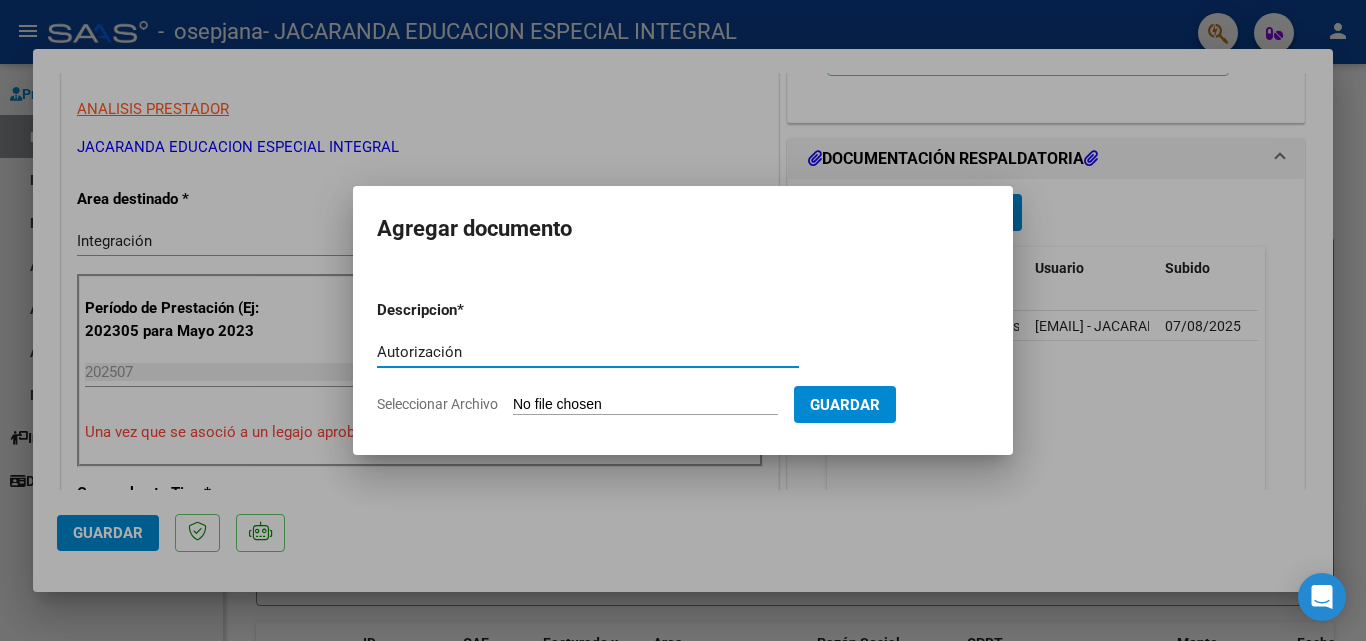 type on "Autorización" 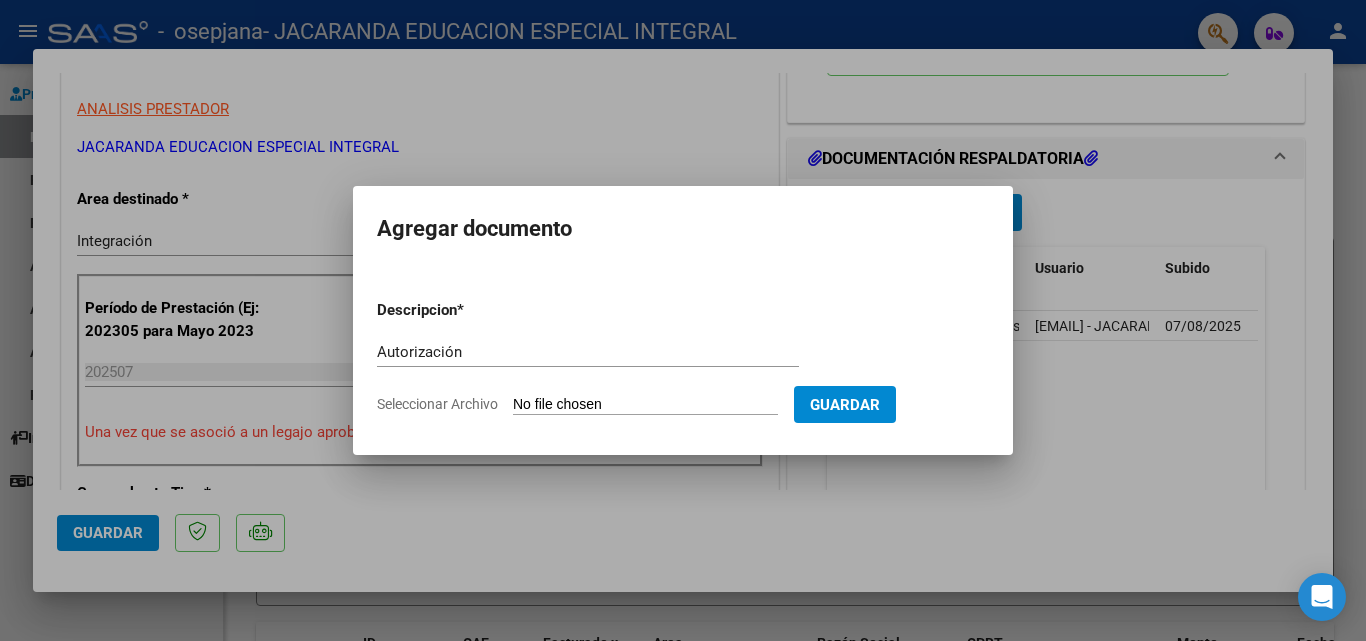 type on "C:\fakepath\[LAST] [LAST] Autorizacion [YEAR].pdf" 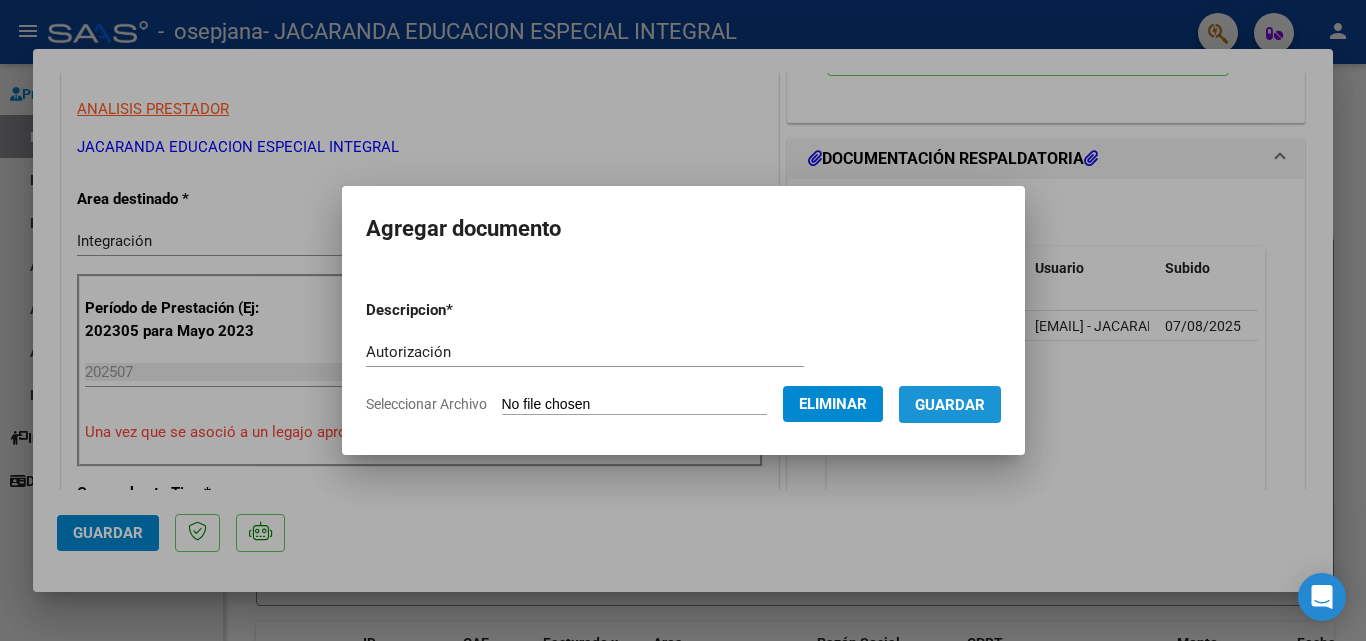 click on "Guardar" at bounding box center [950, 405] 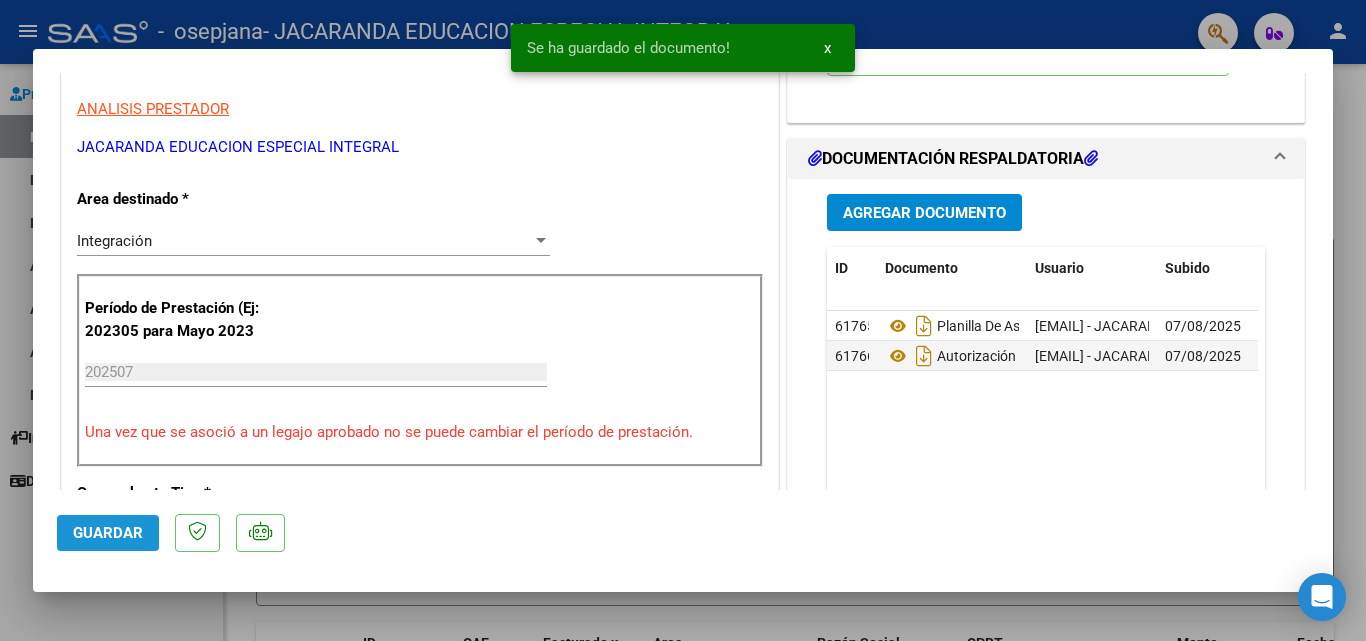 click on "Guardar" 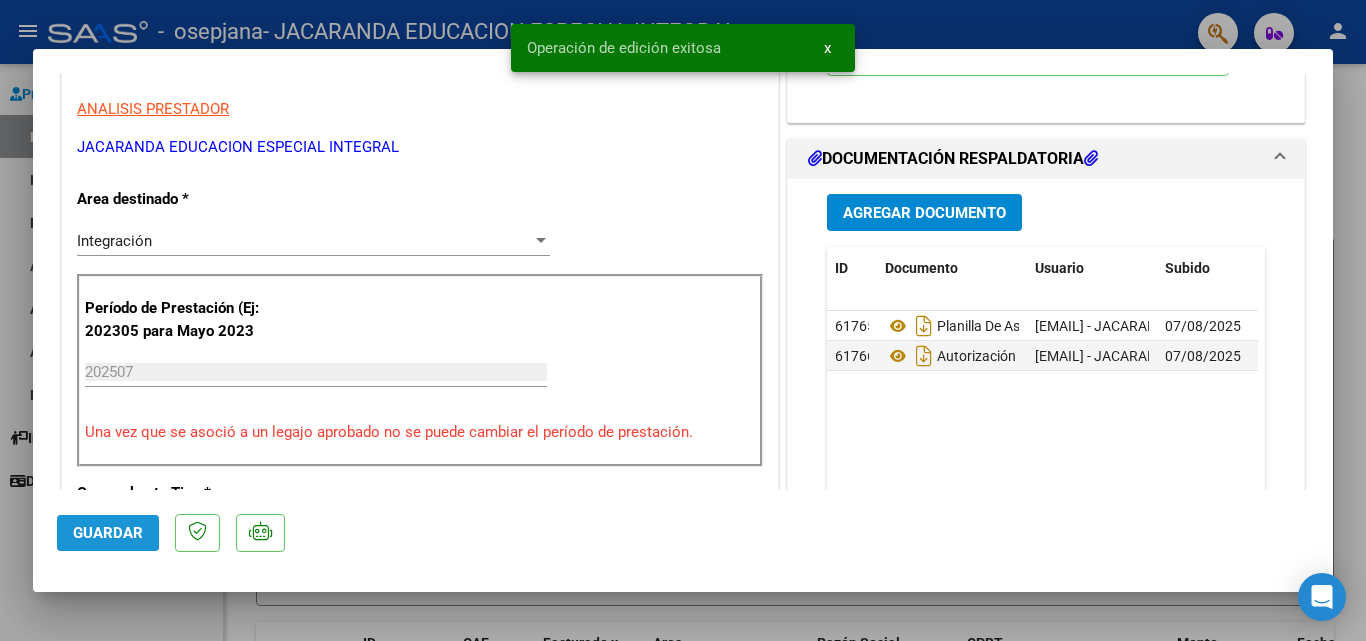 click on "Guardar" 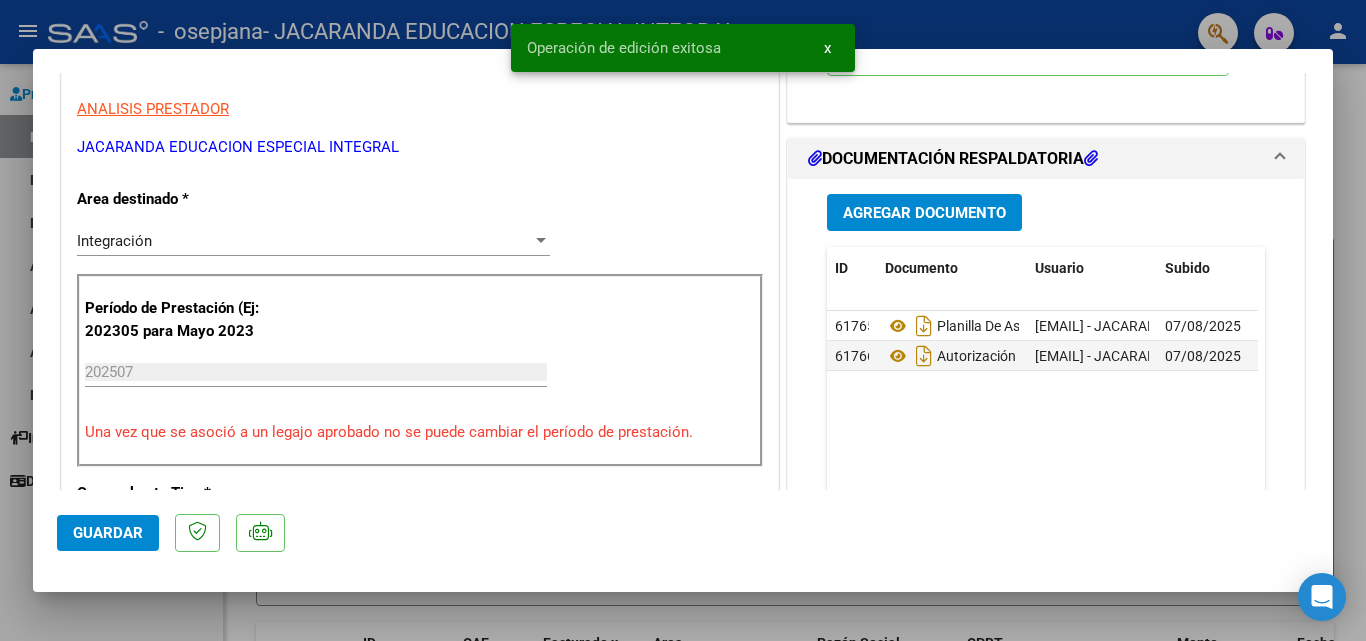 click on "x" at bounding box center [827, 48] 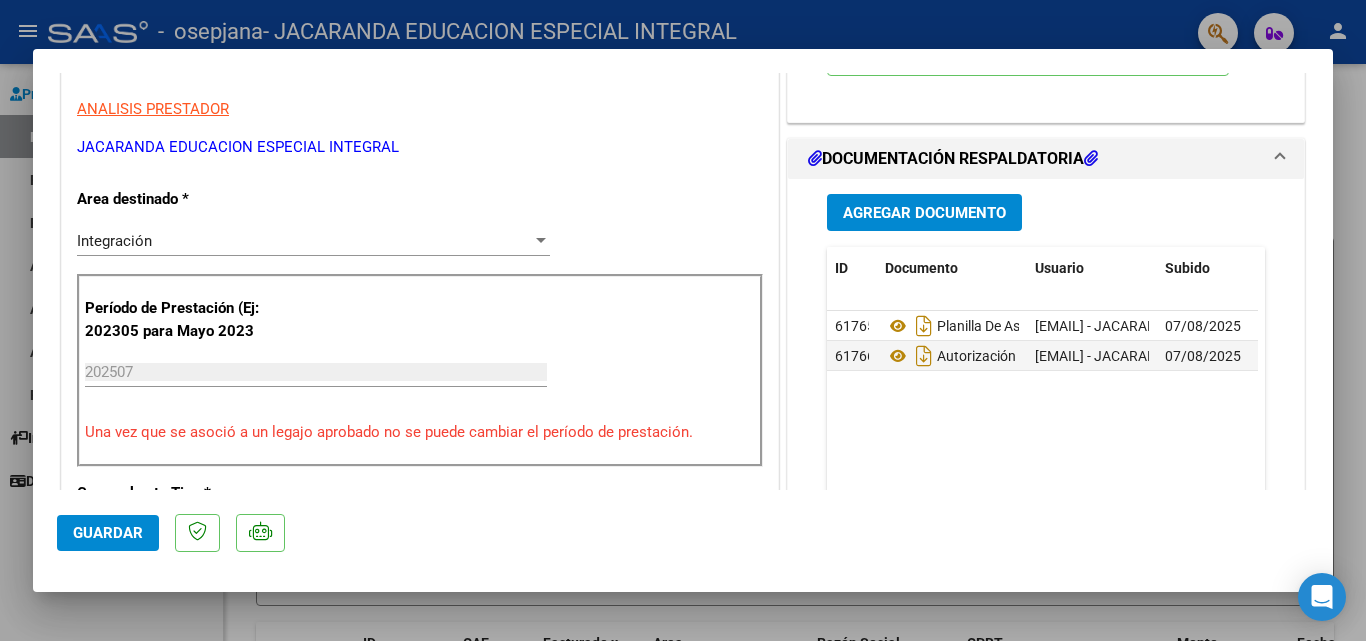 click at bounding box center (683, 320) 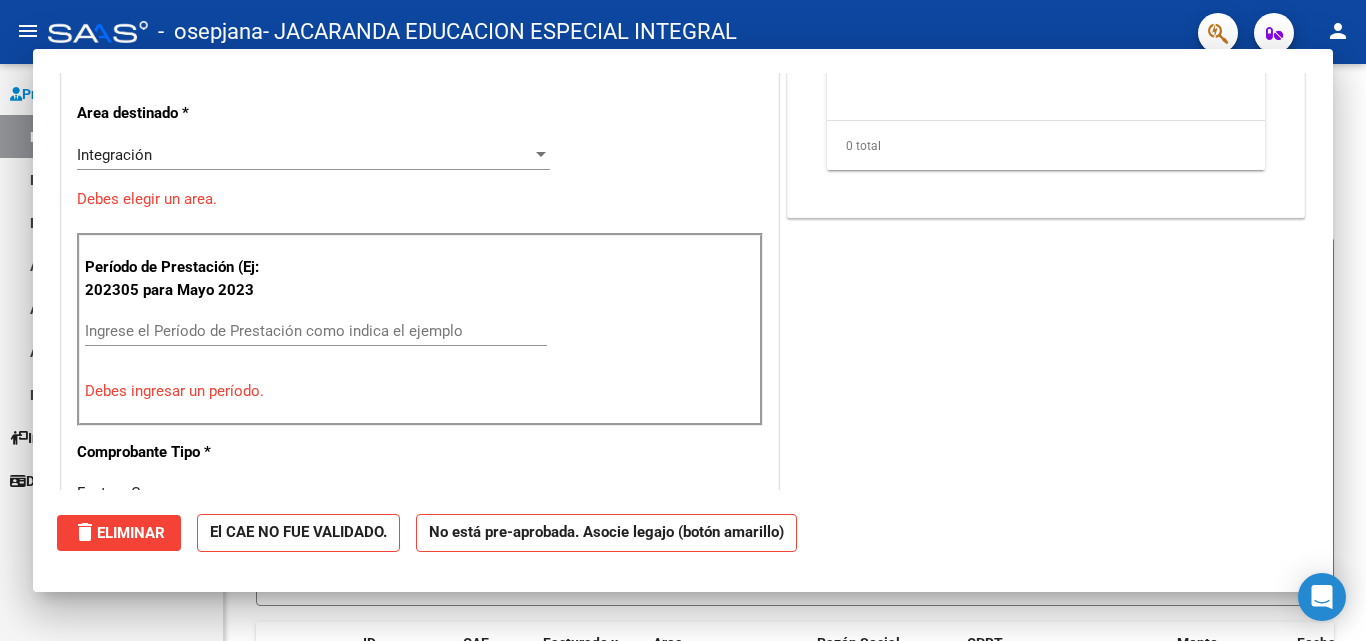 scroll, scrollTop: 0, scrollLeft: 0, axis: both 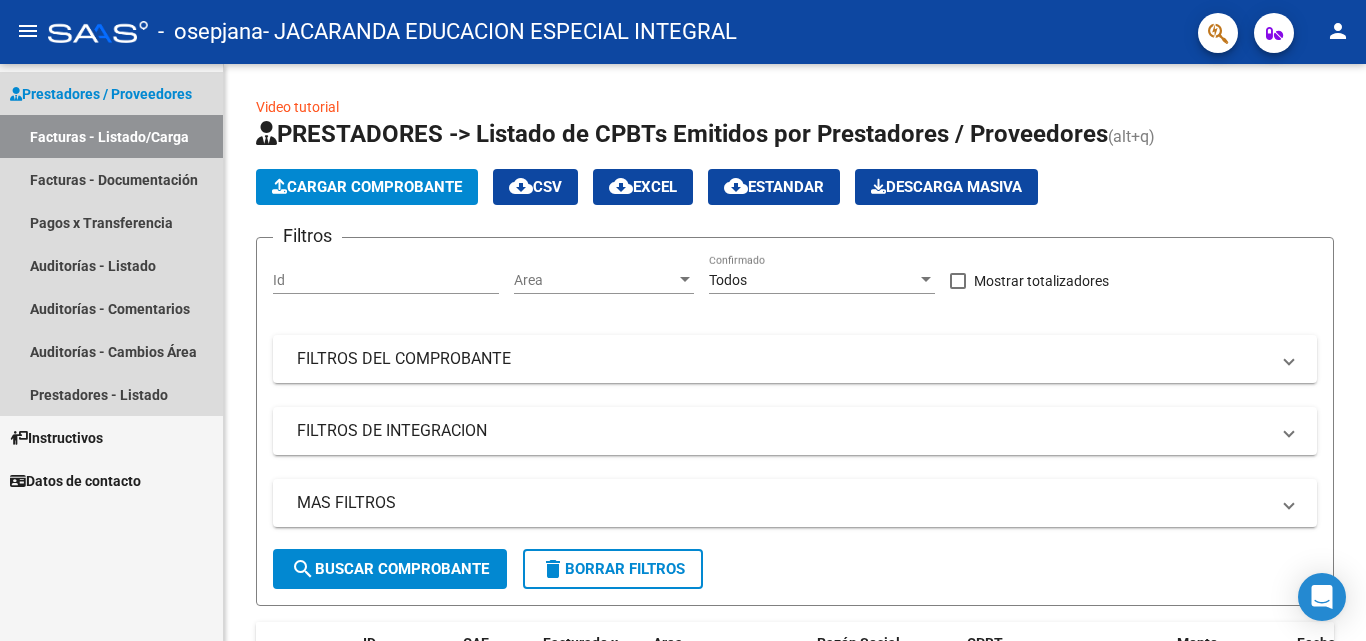 click on "Facturas - Listado/Carga" at bounding box center [111, 136] 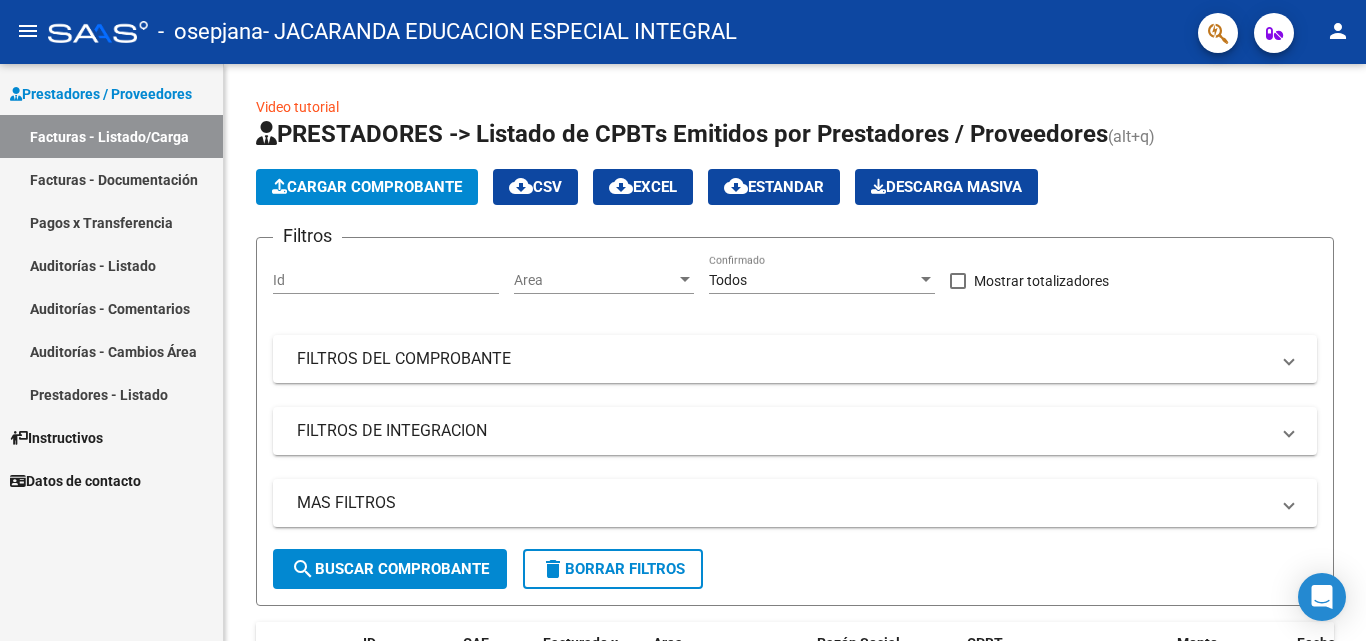 click on "Facturas - Documentación" at bounding box center (111, 179) 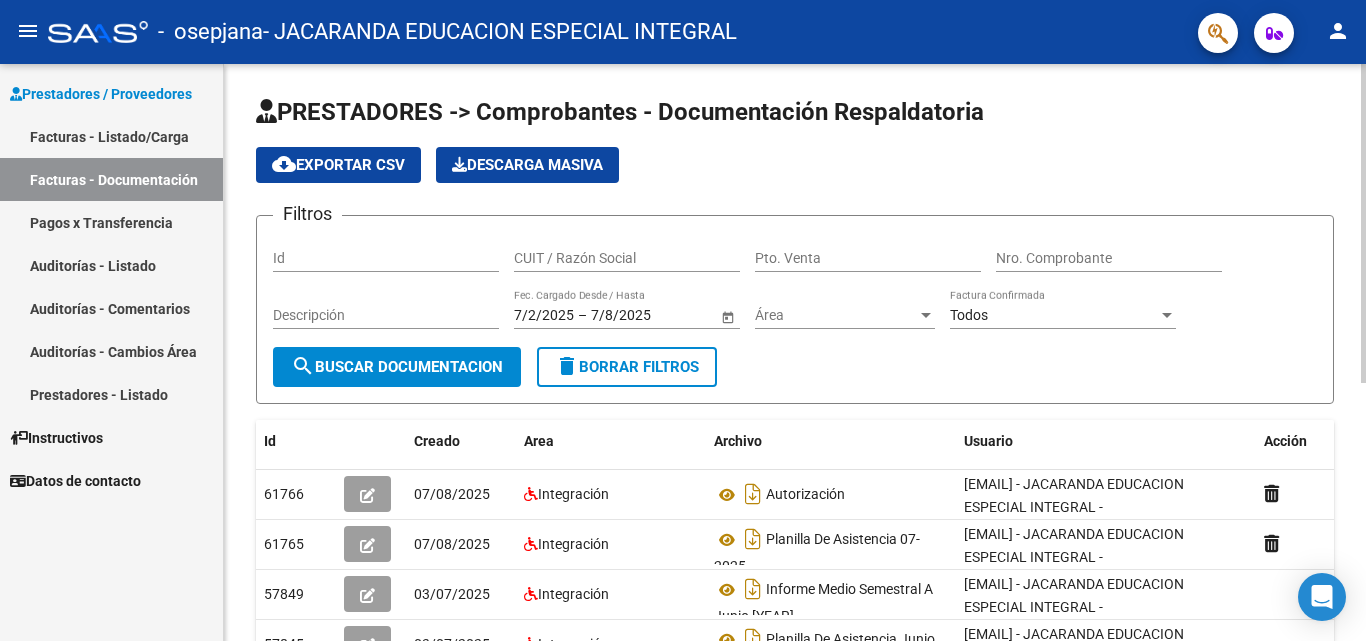 drag, startPoint x: 1360, startPoint y: 266, endPoint x: 1365, endPoint y: 402, distance: 136.09187 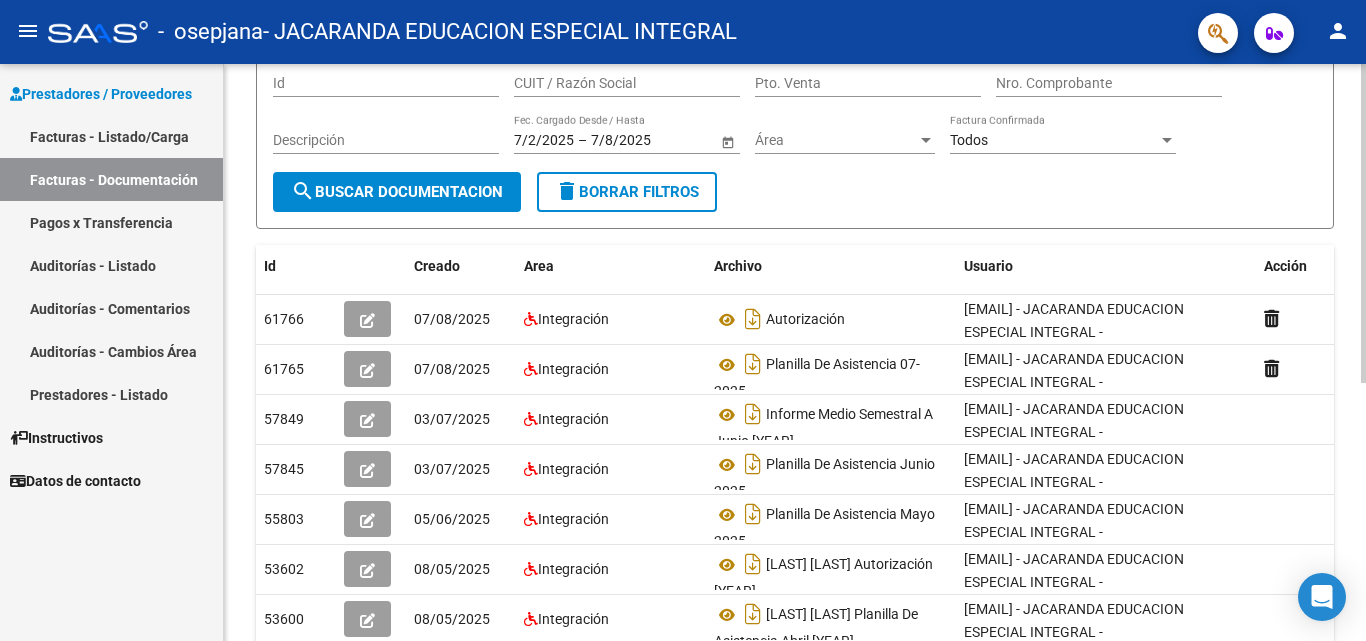 scroll, scrollTop: 0, scrollLeft: 0, axis: both 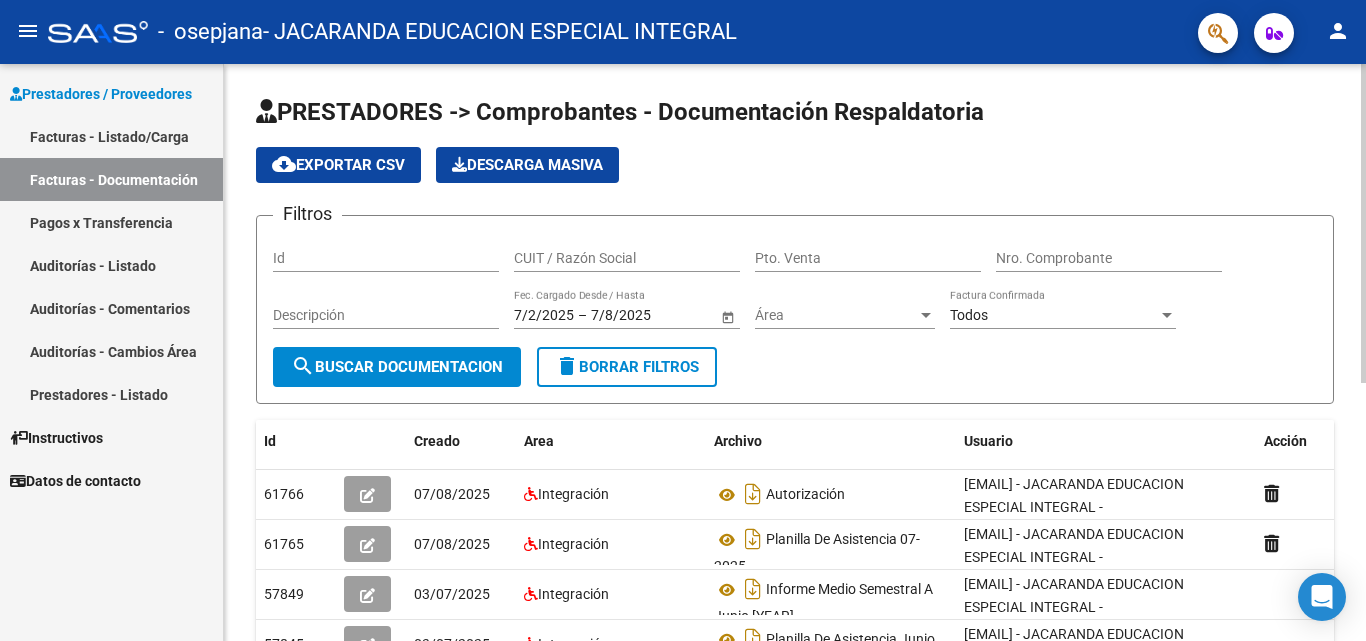 click on "menu -   osepjana   - JACARANDA EDUCACION ESPECIAL INTEGRAL person    Prestadores / Proveedores Facturas - Listado/Carga Facturas - Documentación Pagos x Transferencia Auditorías - Listado Auditorías - Comentarios Auditorías - Cambios Área Prestadores - Listado    Instructivos    Datos de contacto  PRESTADORES -> Comprobantes - Documentación Respaldatoria cloud_download  Exportar CSV   Descarga Masiva
Filtros Id CUIT / Razón Social Pto. Venta Nro. Comprobante Descripción 7/2/2025 7/2/2025 – 7/8/2025 7/8/2025 Fec. Cargado Desde / Hasta Área Área Todos Factura Confirmada search  Buscar Documentacion  delete  Borrar Filtros  Id Creado Area Archivo Usuario Acción 61766
07/08/2025 Integración Autorización  [EMAIL] - JACARANDA EDUCACION ESPECIAL INTEGRAL -  61765
07/08/2025 Integración Planilla De Asistencia 07-2025  [EMAIL] - JACARANDA EDUCACION ESPECIAL INTEGRAL -  57849
03/07/2025 Integración 57845
03/07/2025 55803" 